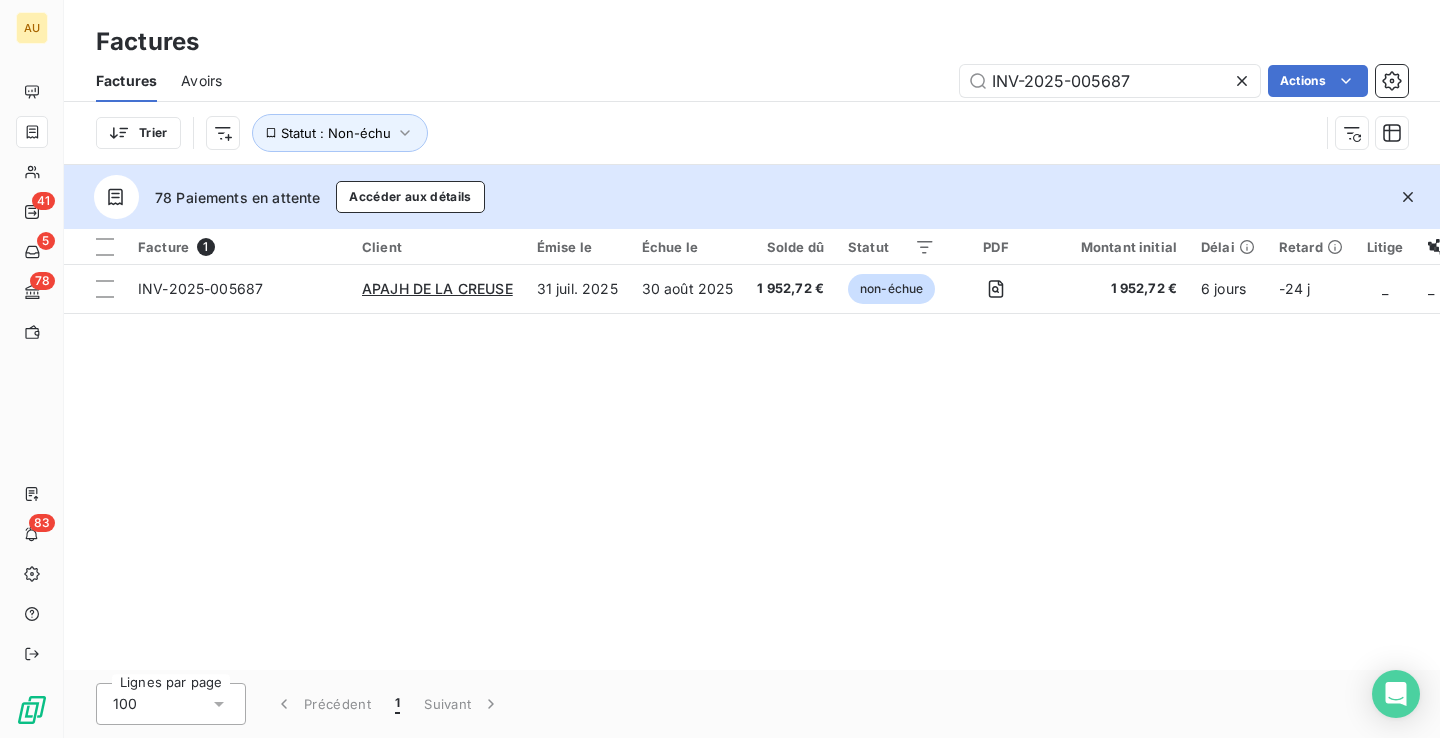 scroll, scrollTop: 0, scrollLeft: 0, axis: both 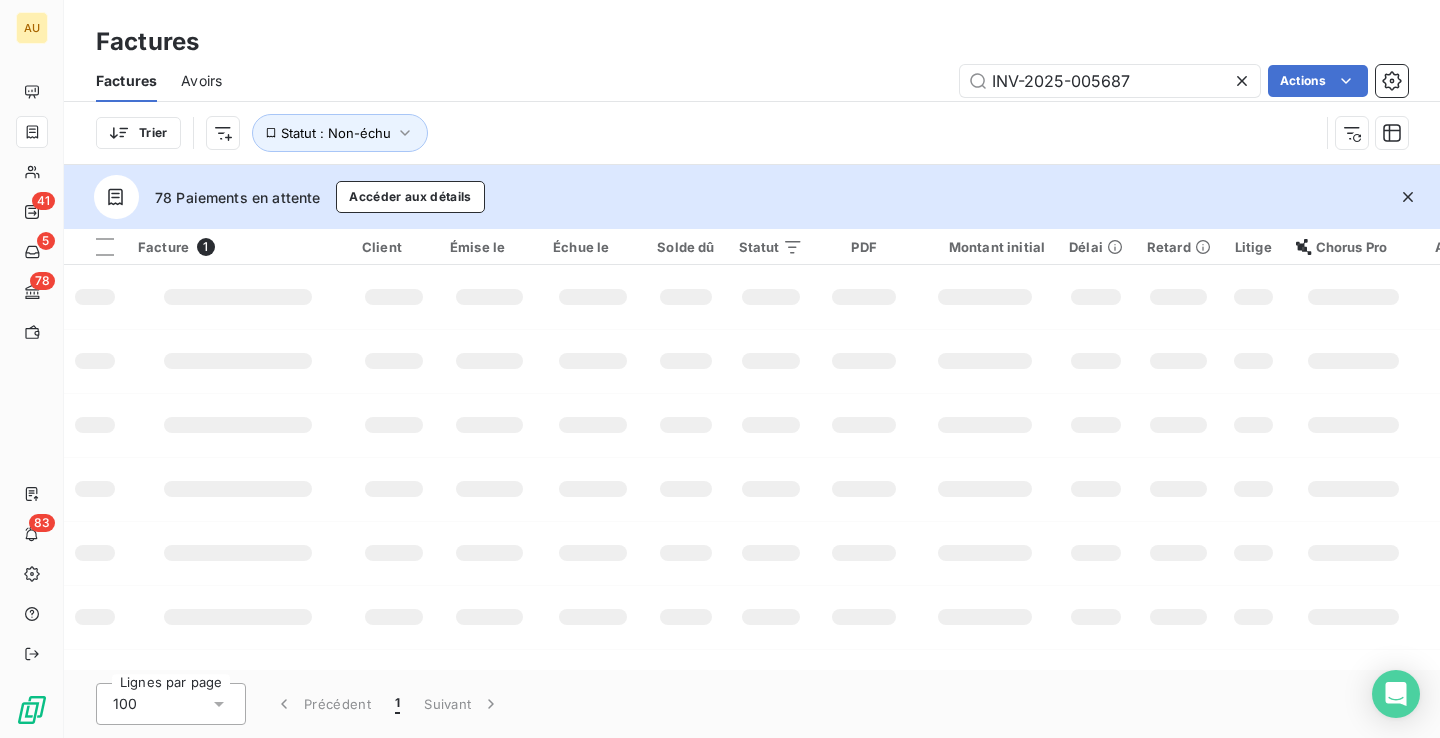click at bounding box center [864, 553] 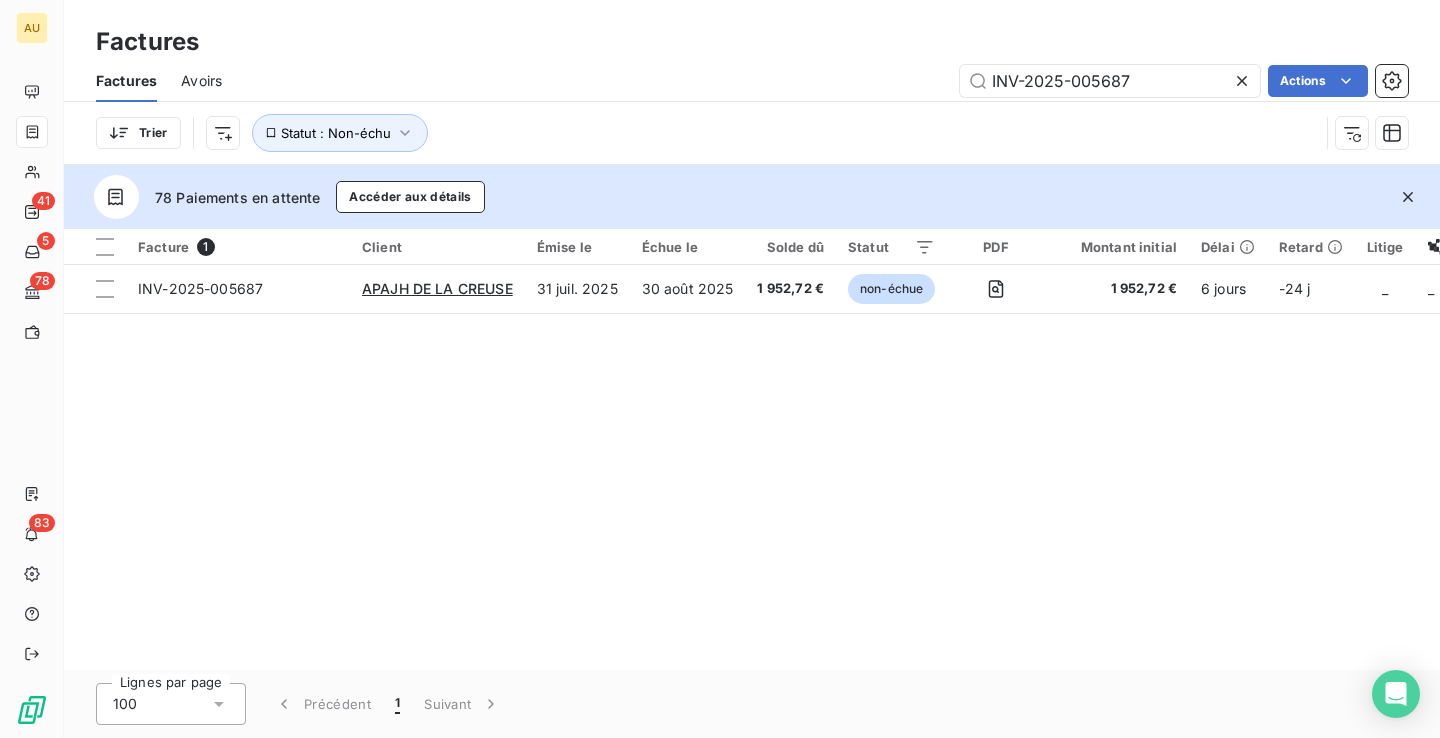 scroll, scrollTop: 0, scrollLeft: 0, axis: both 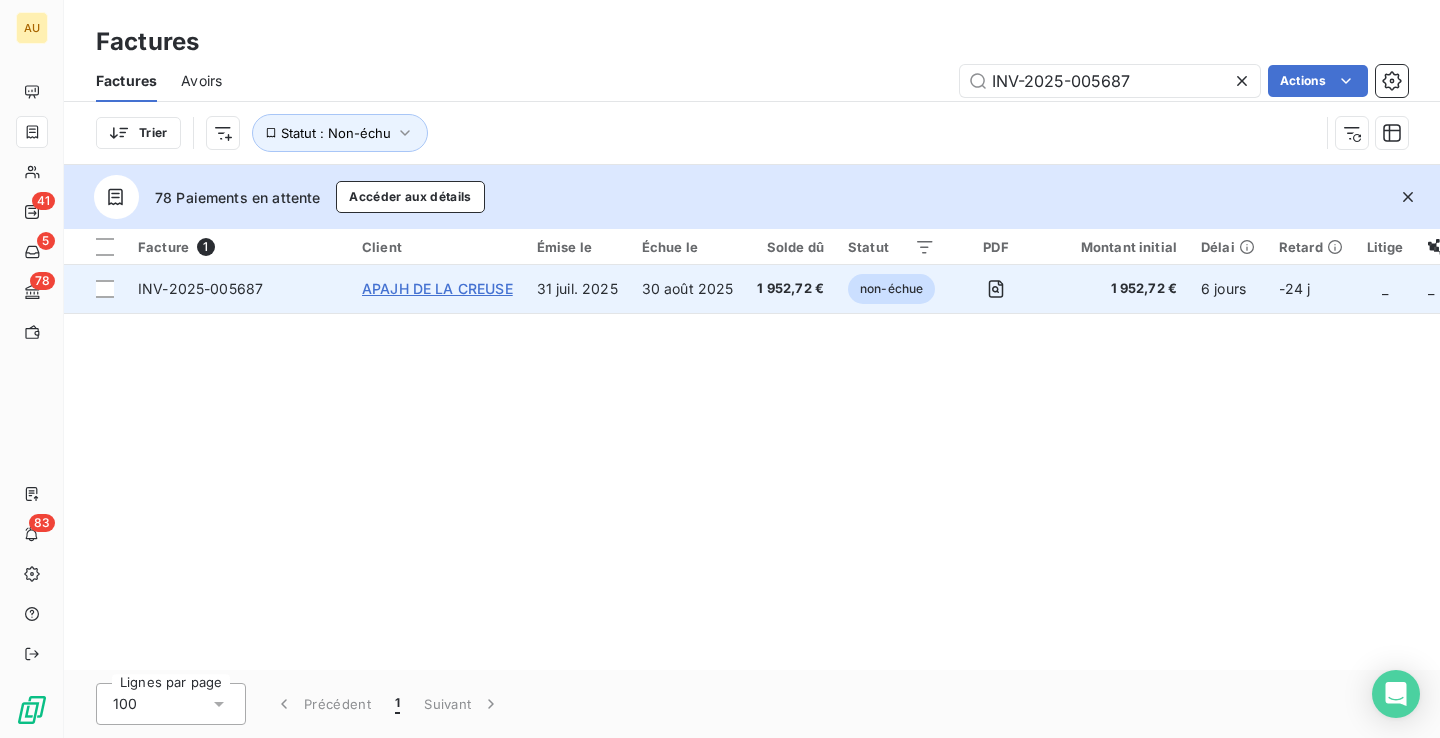 click on "APAJH DE LA CREUSE" at bounding box center [437, 288] 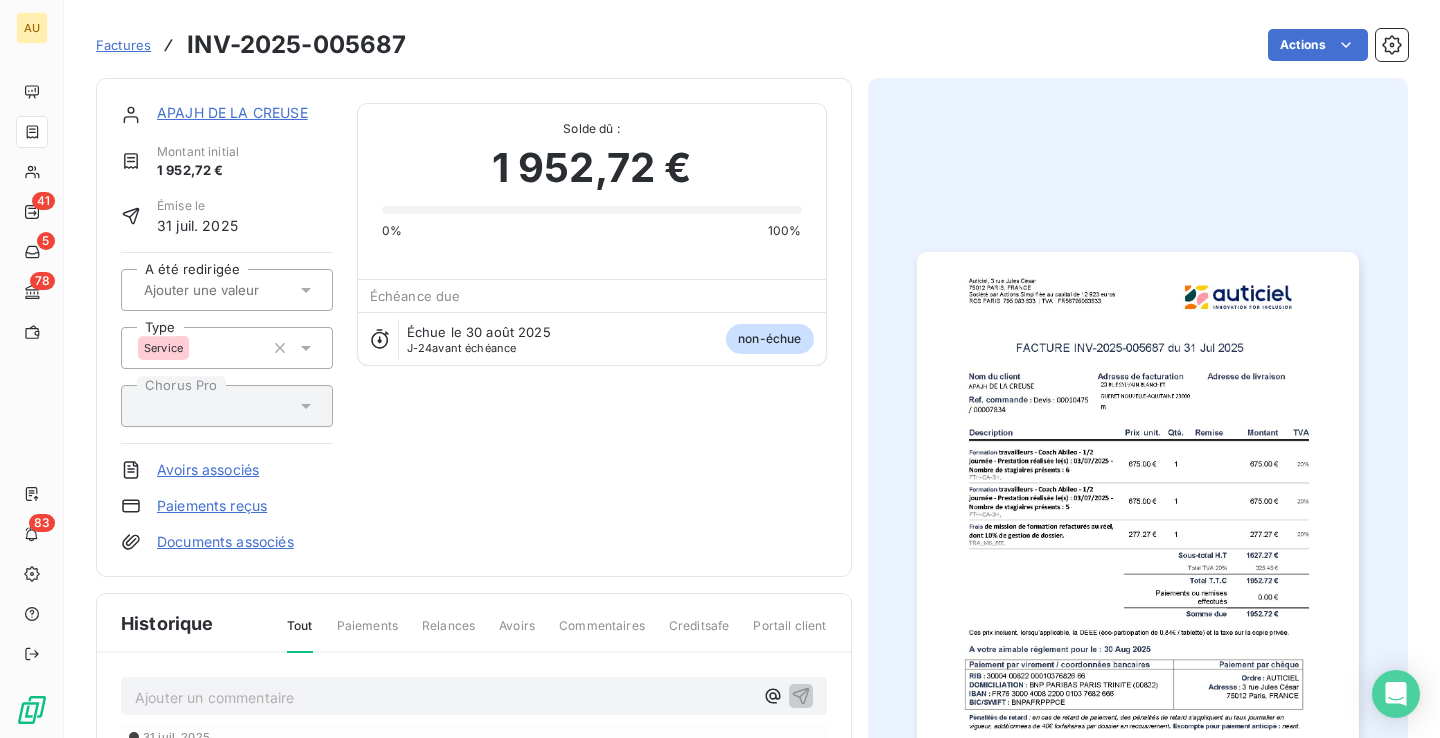 click on "Factures" at bounding box center (123, 45) 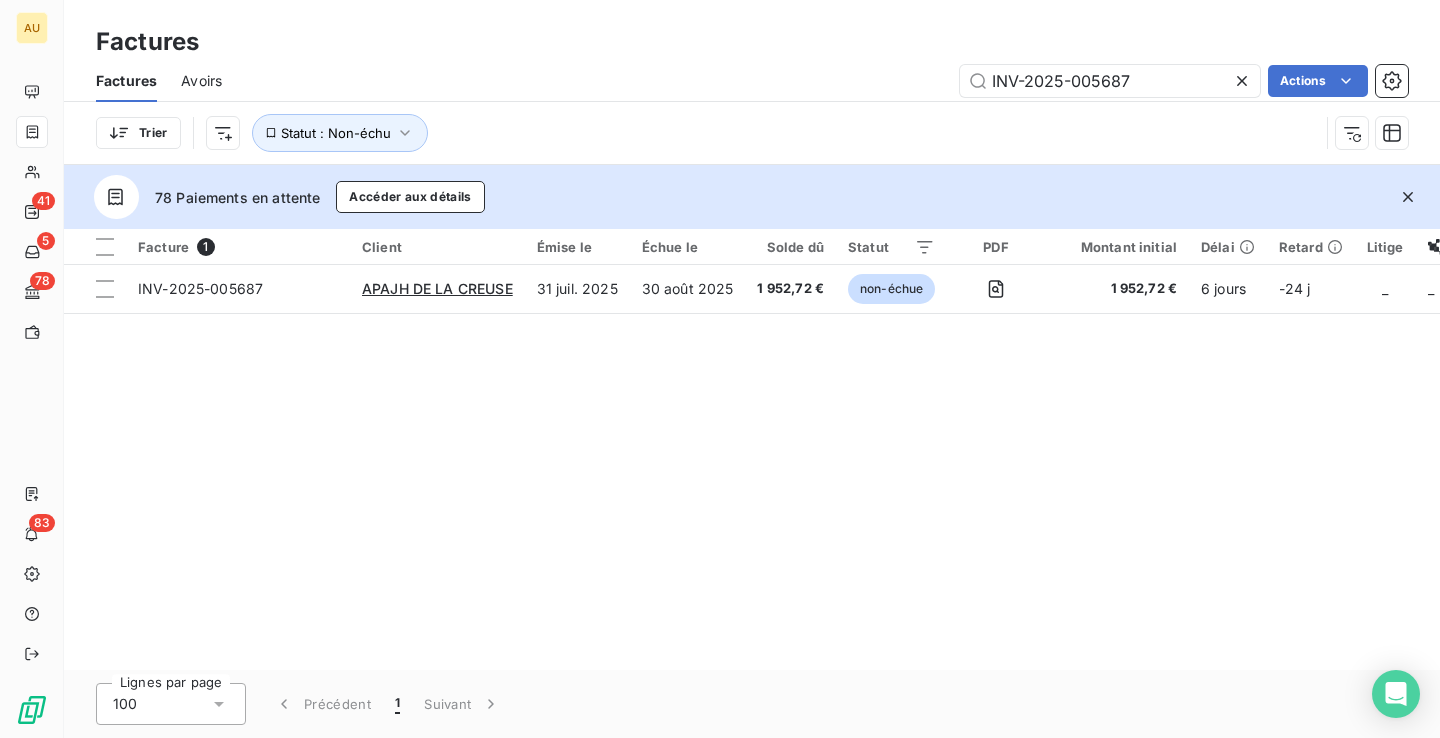 click on "Factures" at bounding box center (147, 42) 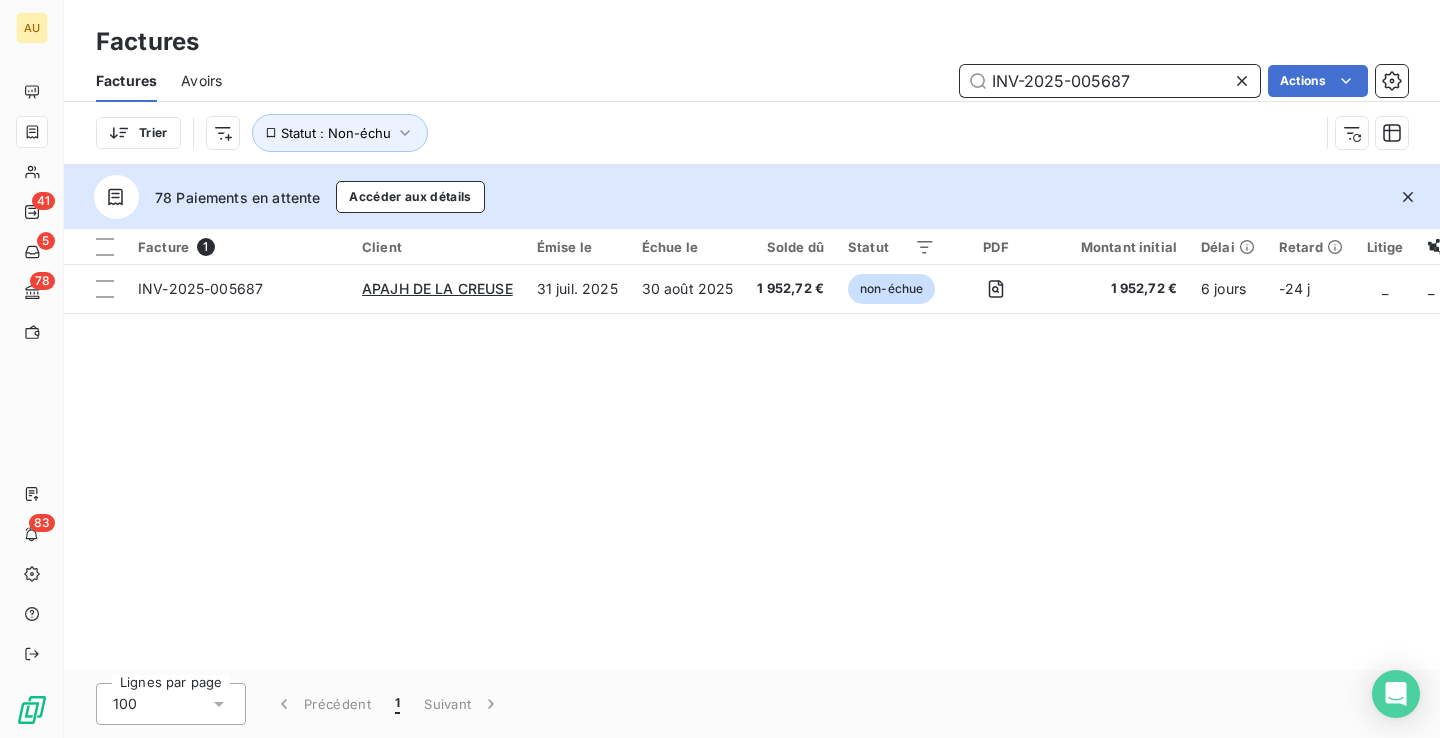 click on "INV-2025-005687" at bounding box center [1110, 81] 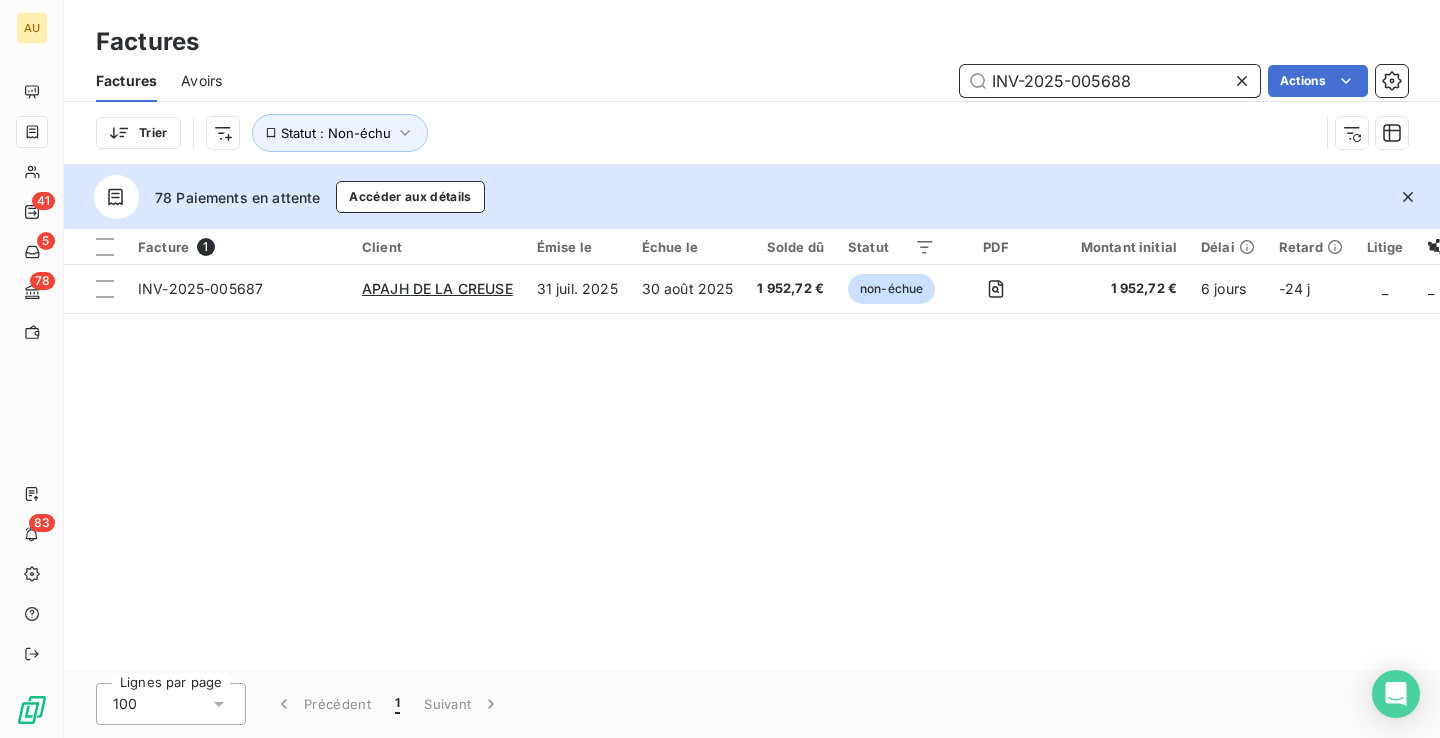 type on "INV-2025-005688" 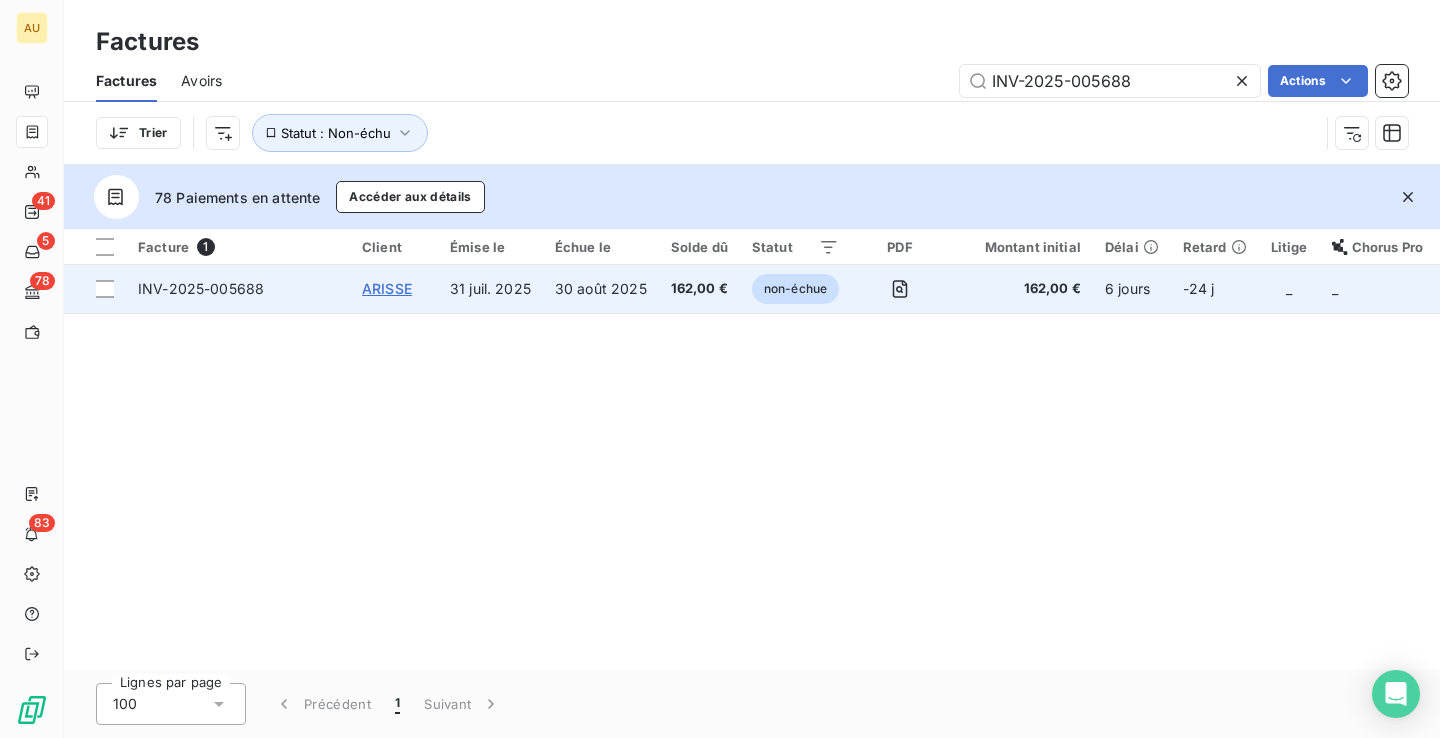 click on "ARISSE" at bounding box center [387, 288] 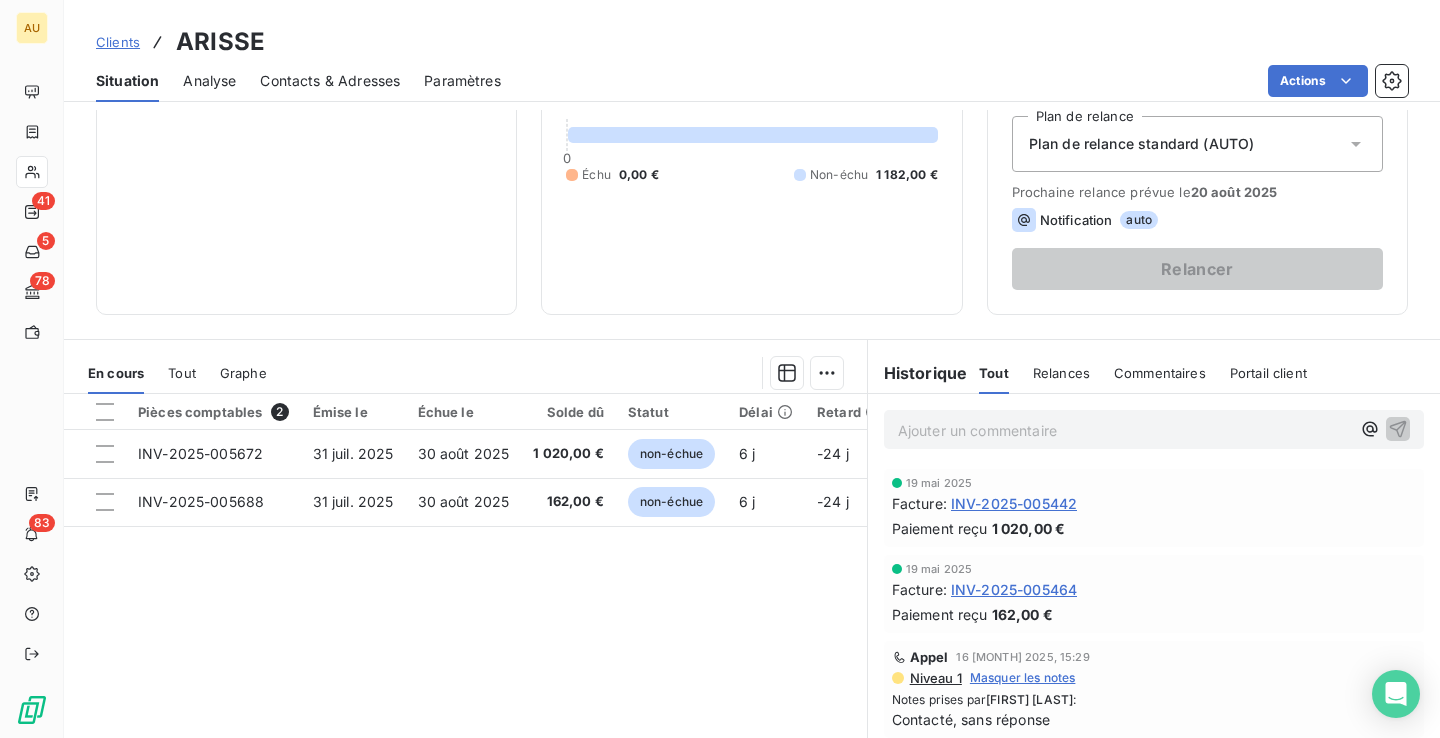 scroll, scrollTop: 318, scrollLeft: 0, axis: vertical 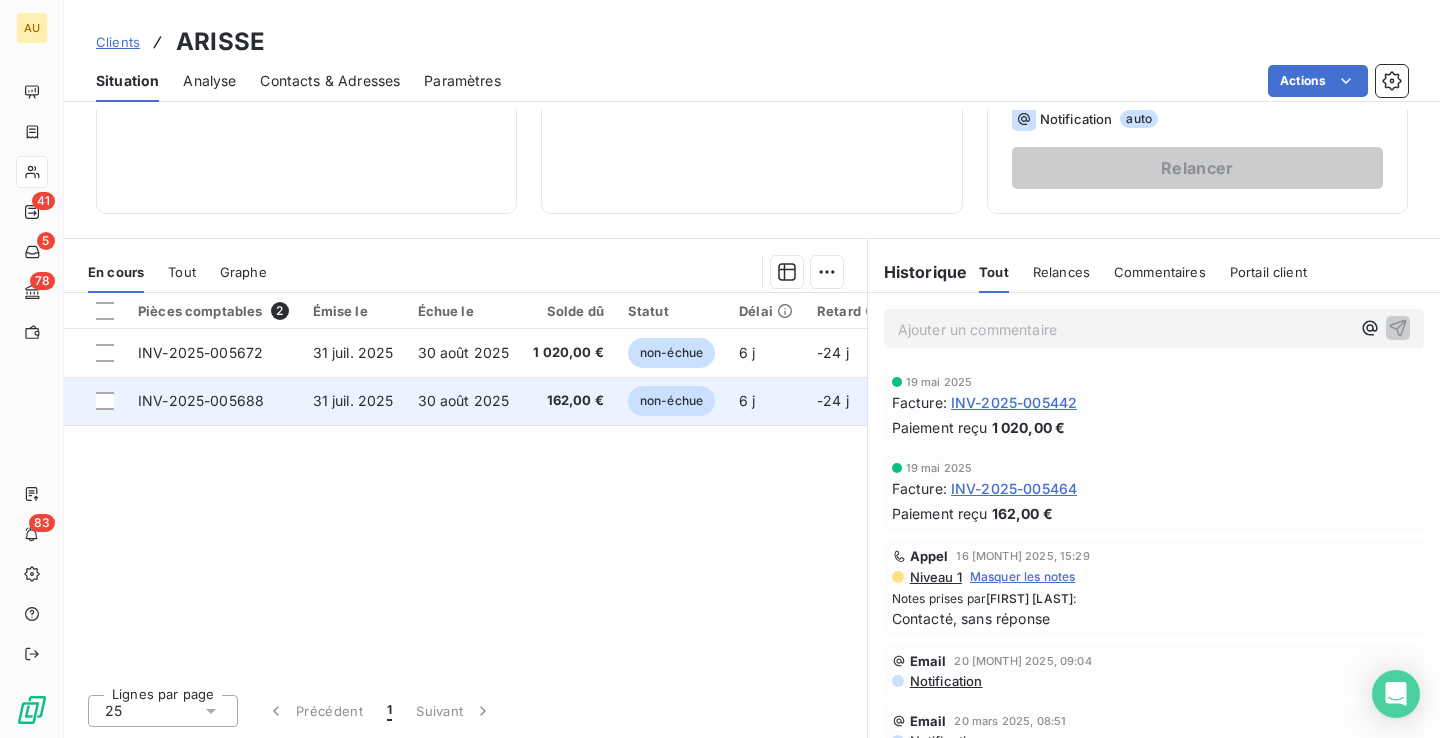 click on "INV-2025-005688" at bounding box center (201, 400) 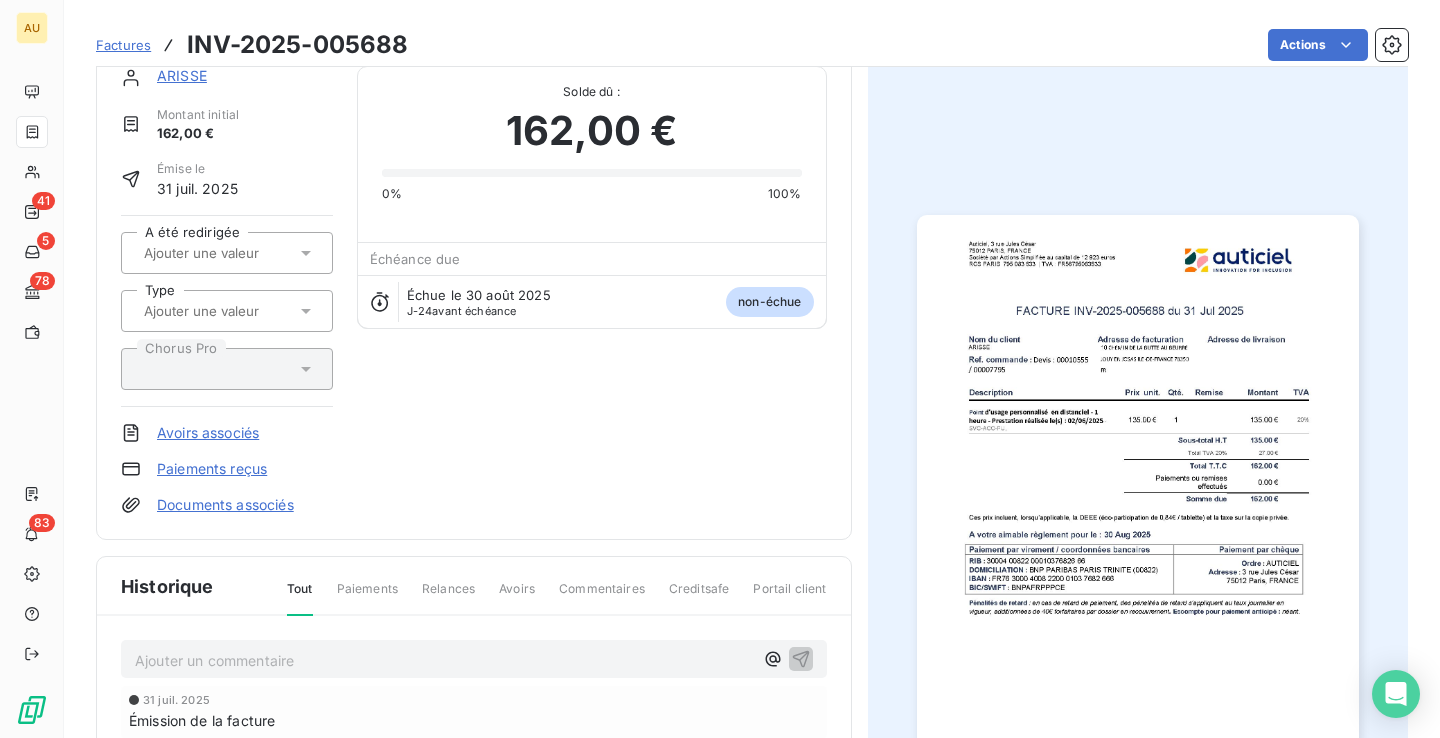 scroll, scrollTop: 65, scrollLeft: 0, axis: vertical 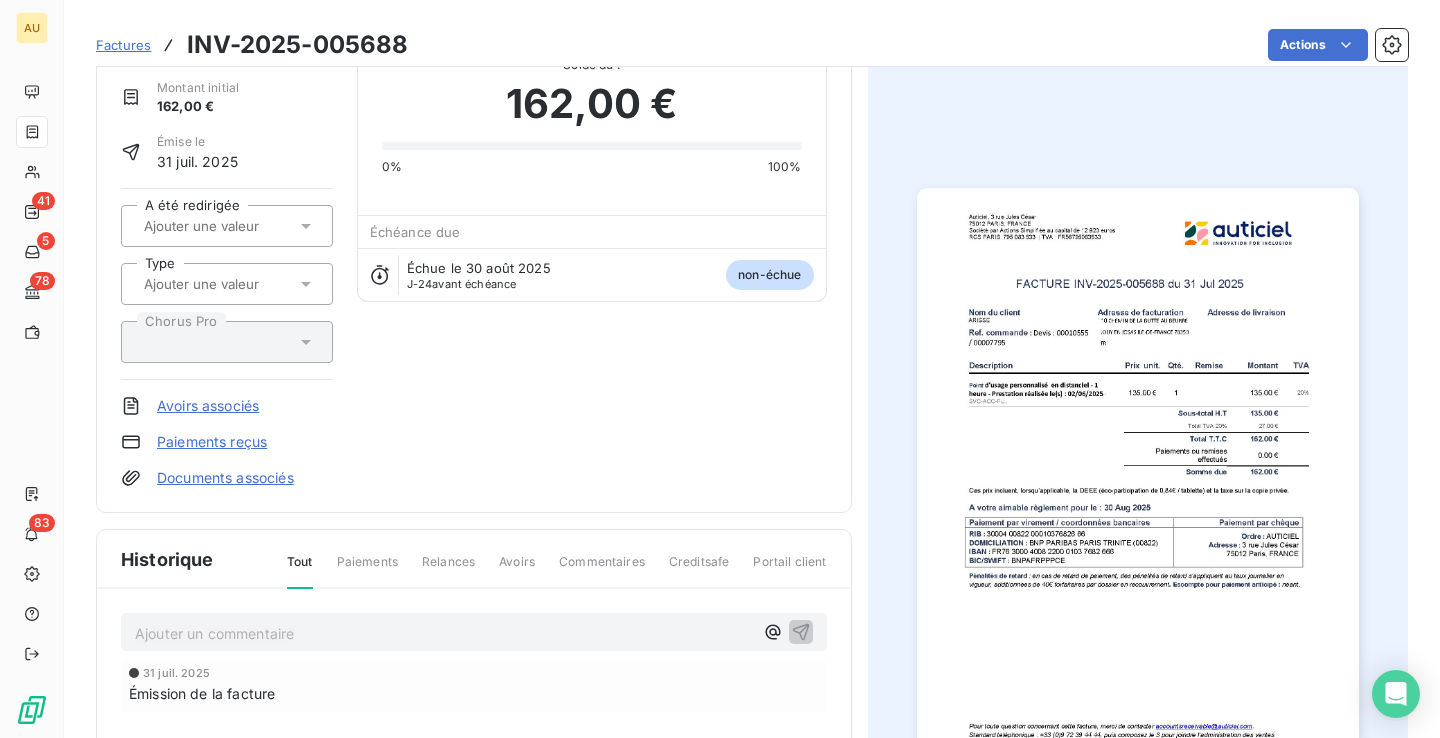 click at bounding box center [242, 284] 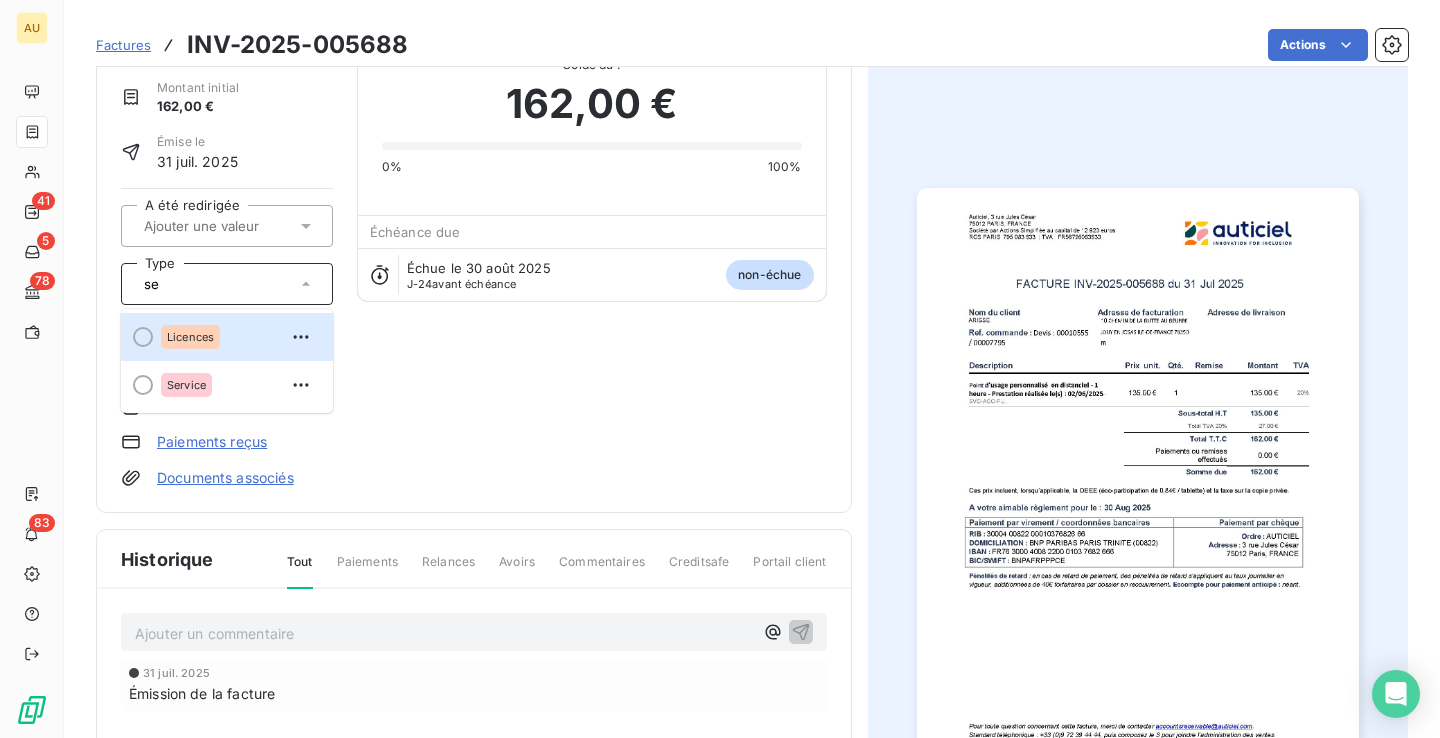 type on "ser" 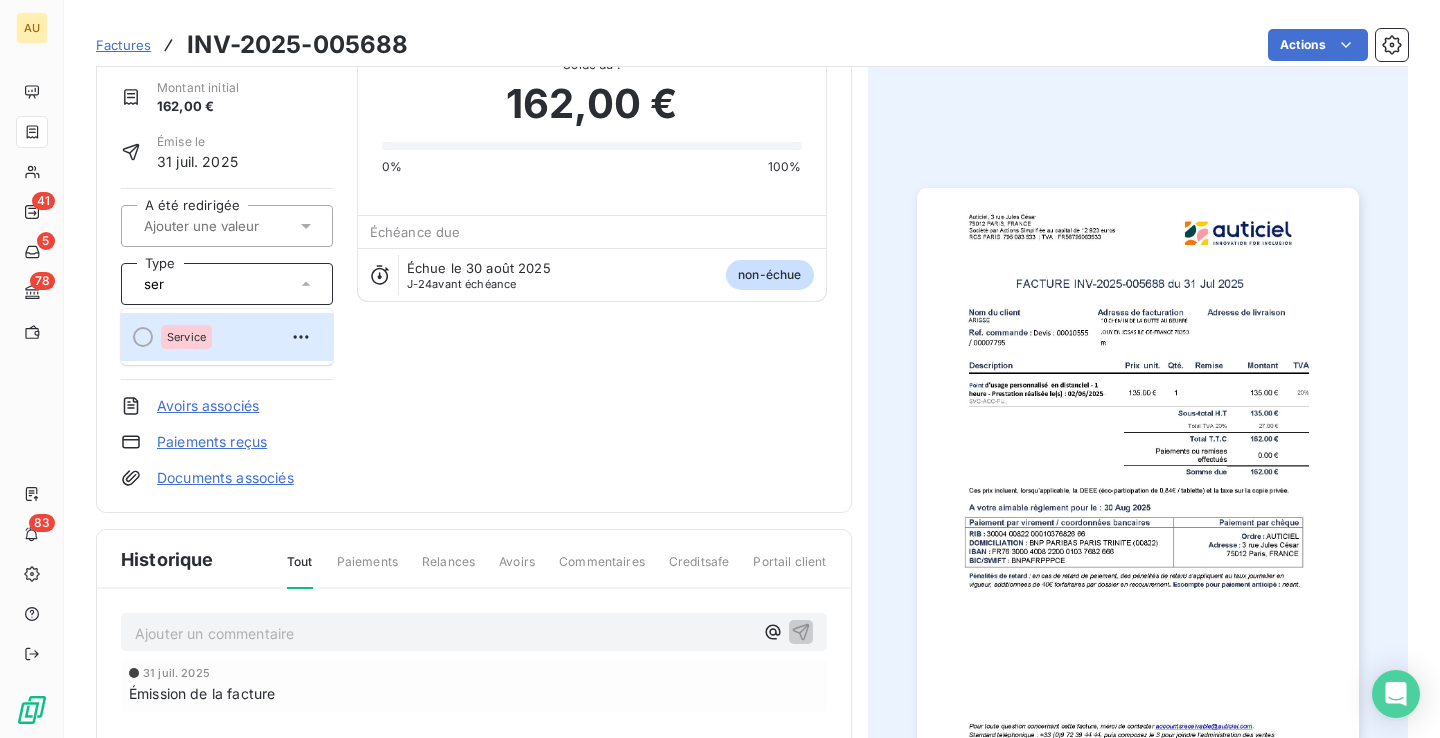 type 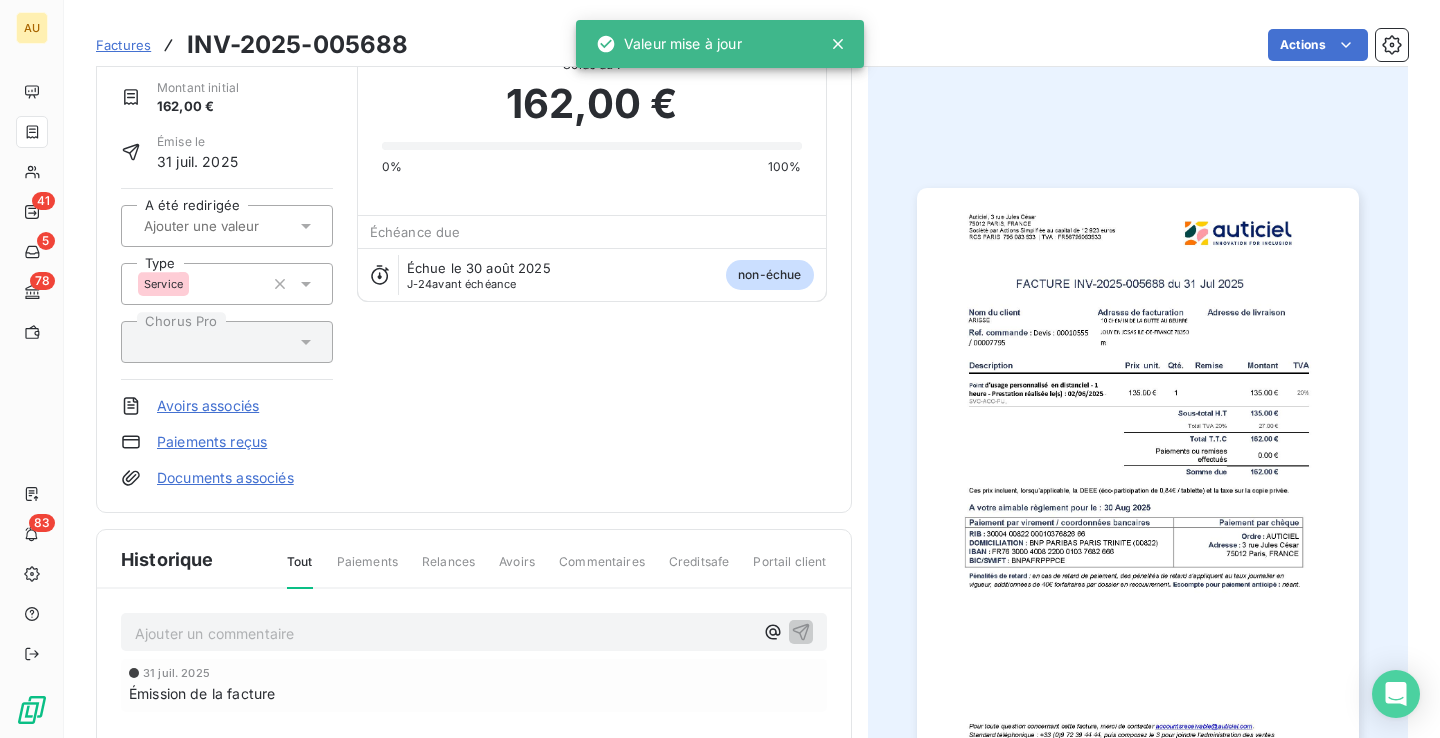 scroll, scrollTop: 0, scrollLeft: 0, axis: both 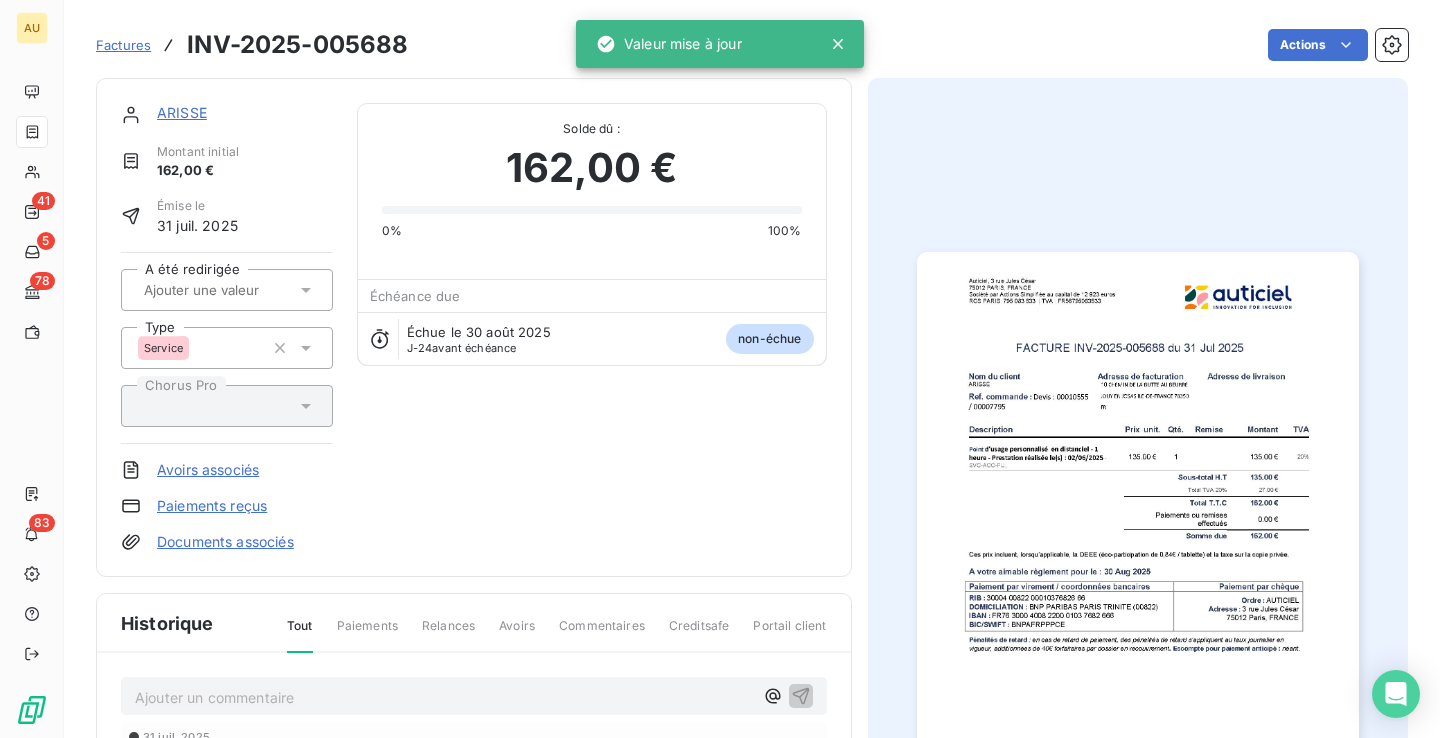 click on "Factures" at bounding box center (123, 45) 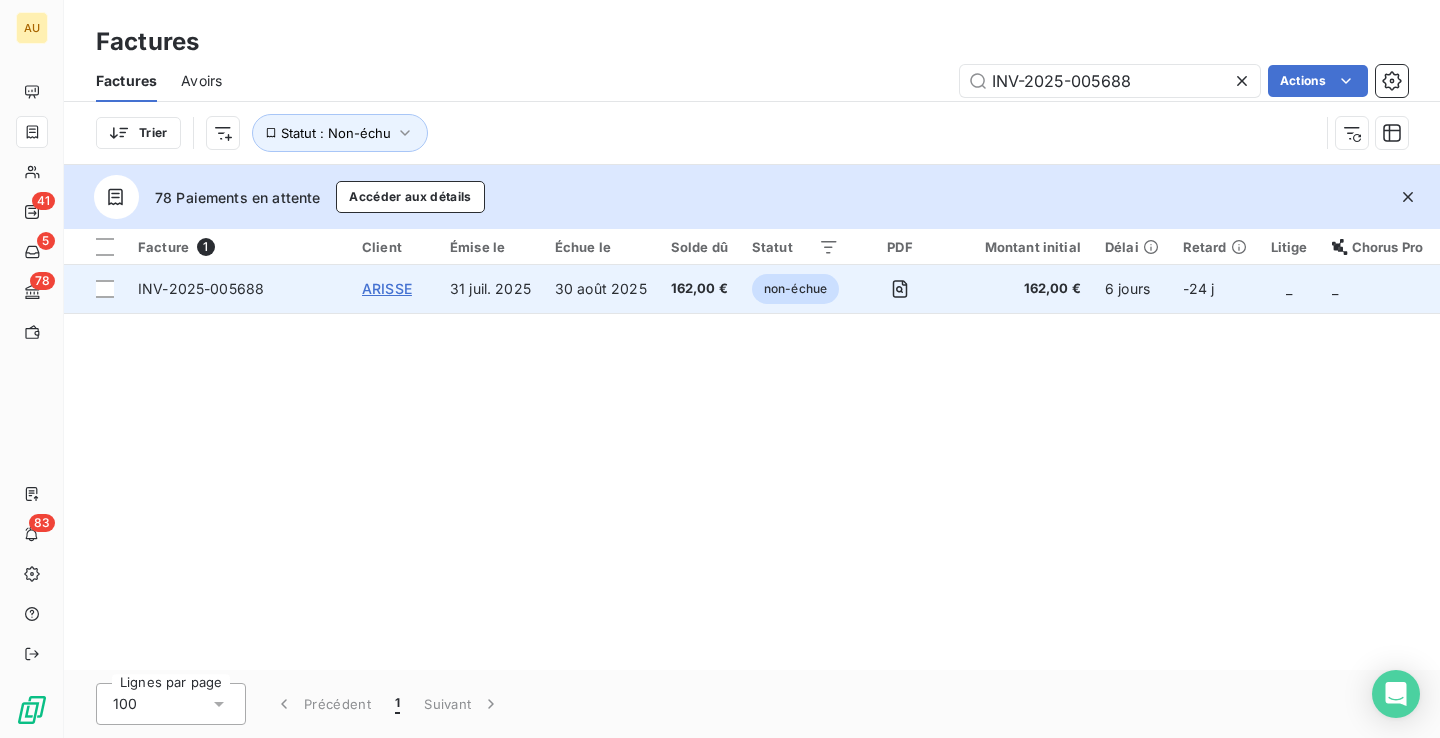click on "ARISSE" at bounding box center (387, 288) 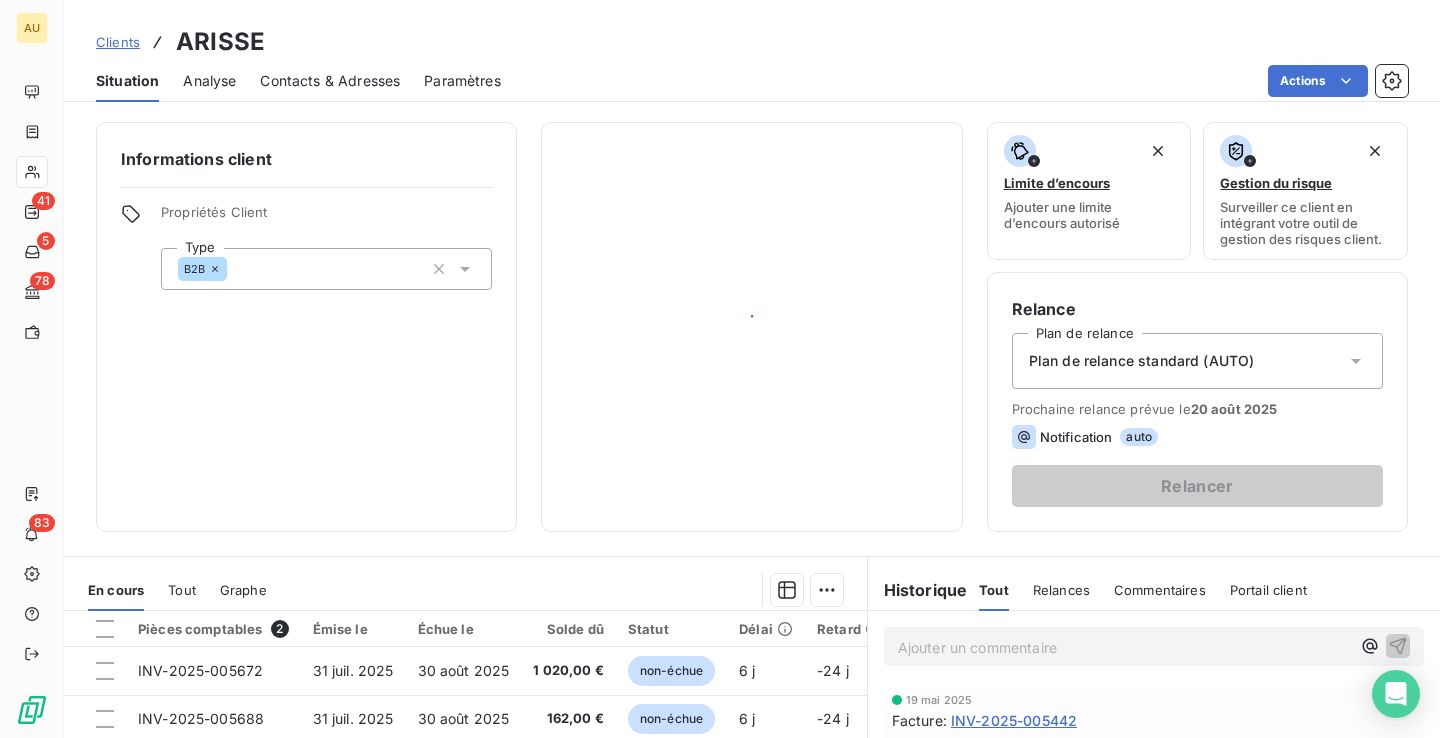 click on "B2B" at bounding box center (326, 269) 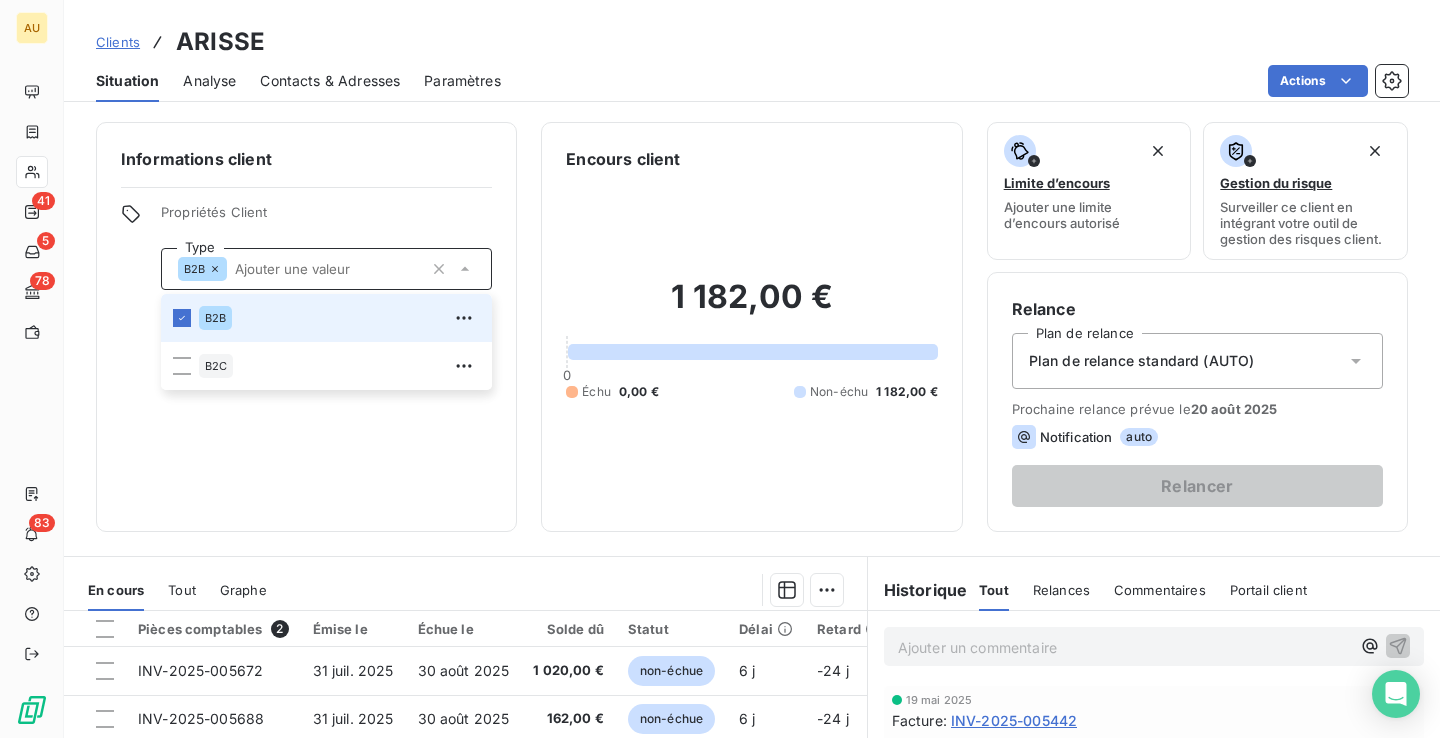 scroll, scrollTop: 246, scrollLeft: 0, axis: vertical 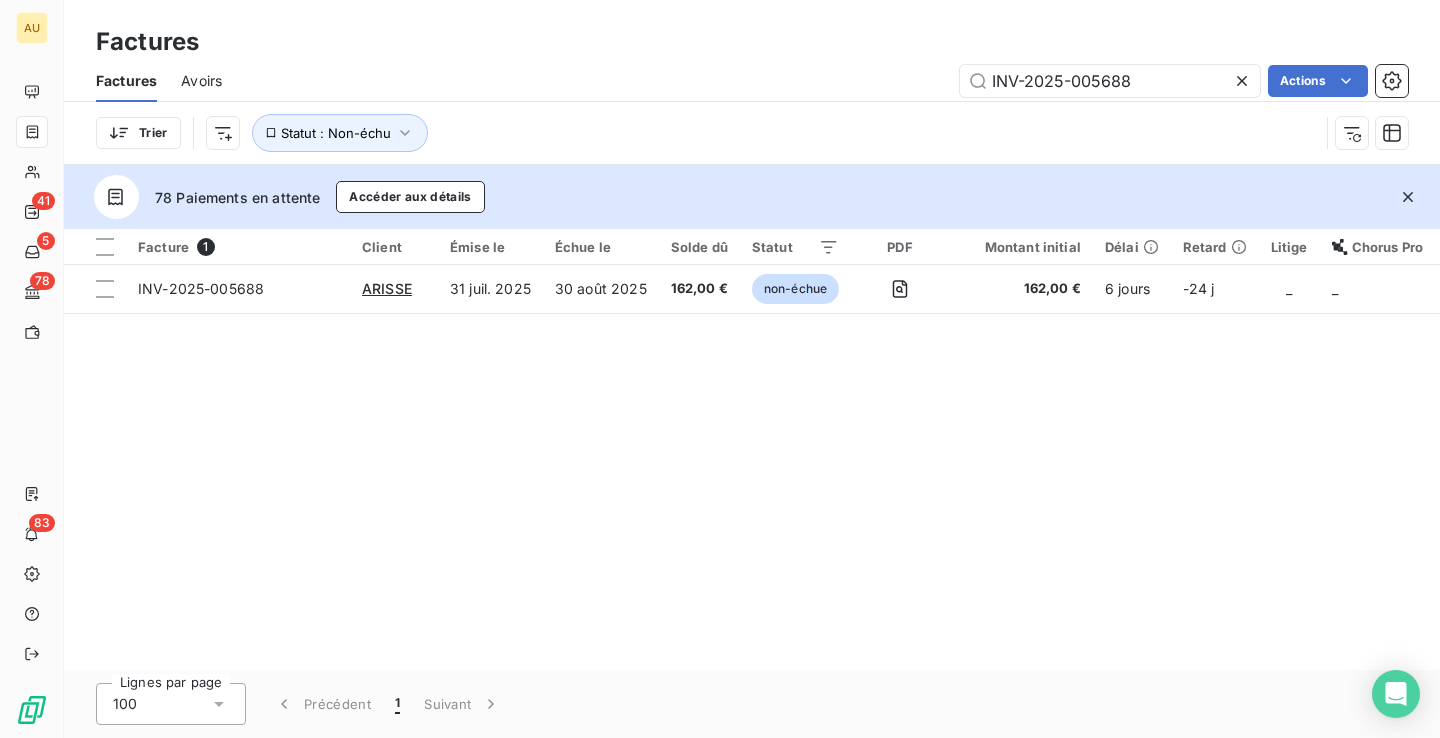 click on "Facture 1 Client Émise le Échue le Solde dû Statut PDF Montant initial Délai Retard   Litige Chorus Pro A été redirigée Type Actions INV-2025-005688 [LAST] 31 [MONTH] 2025 30 [MONTH] 2025 162,00 € non-échue 162,00 € 6 jours -24 j _ _ _ Service" at bounding box center [752, 449] 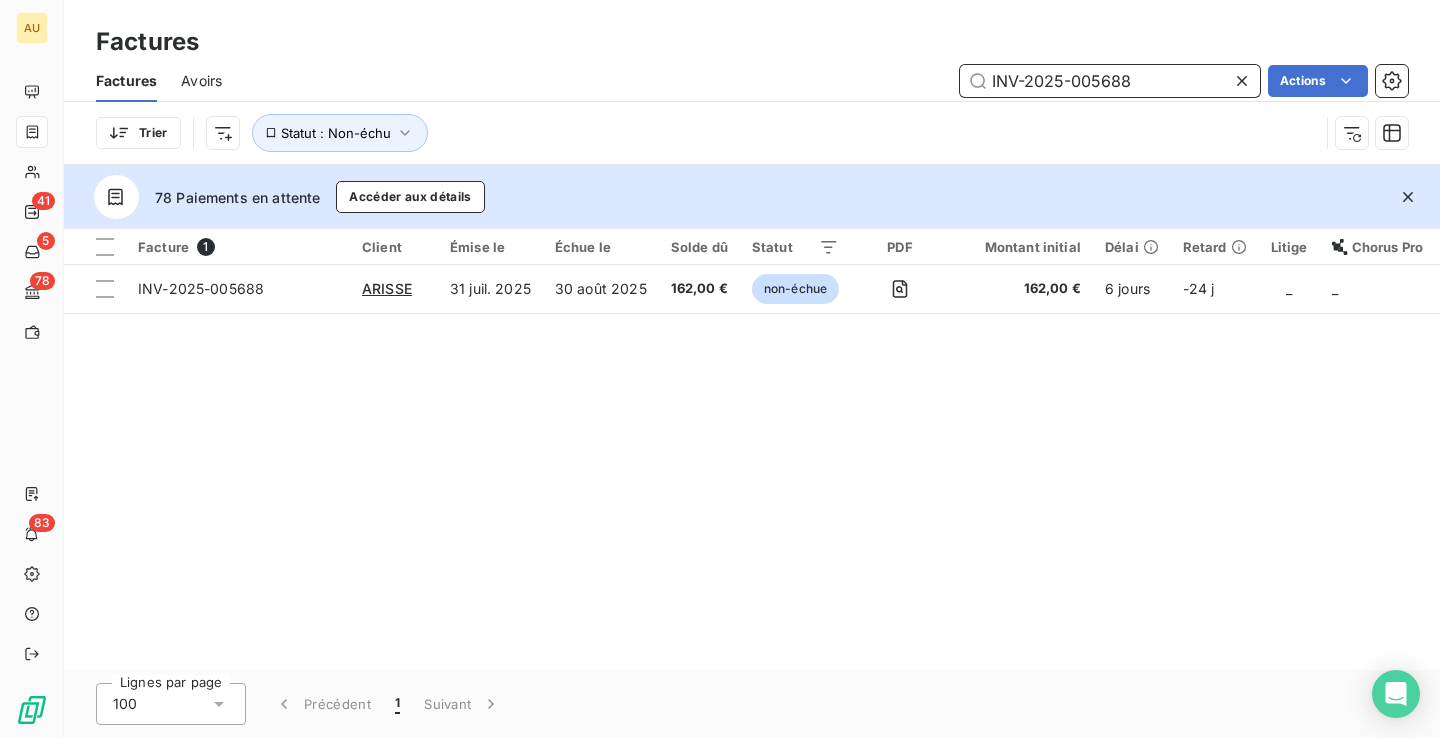 click on "INV-2025-005688" at bounding box center (1110, 81) 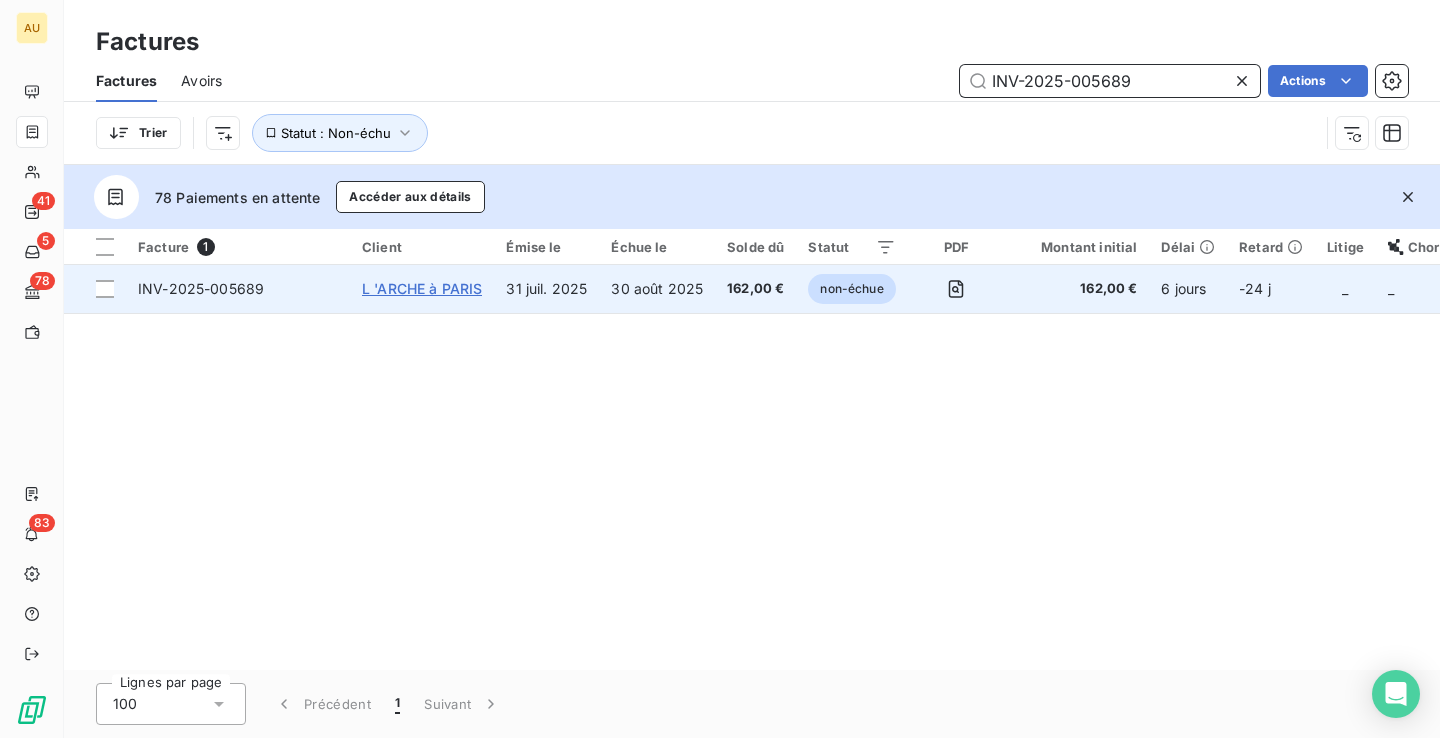 type on "INV-2025-005689" 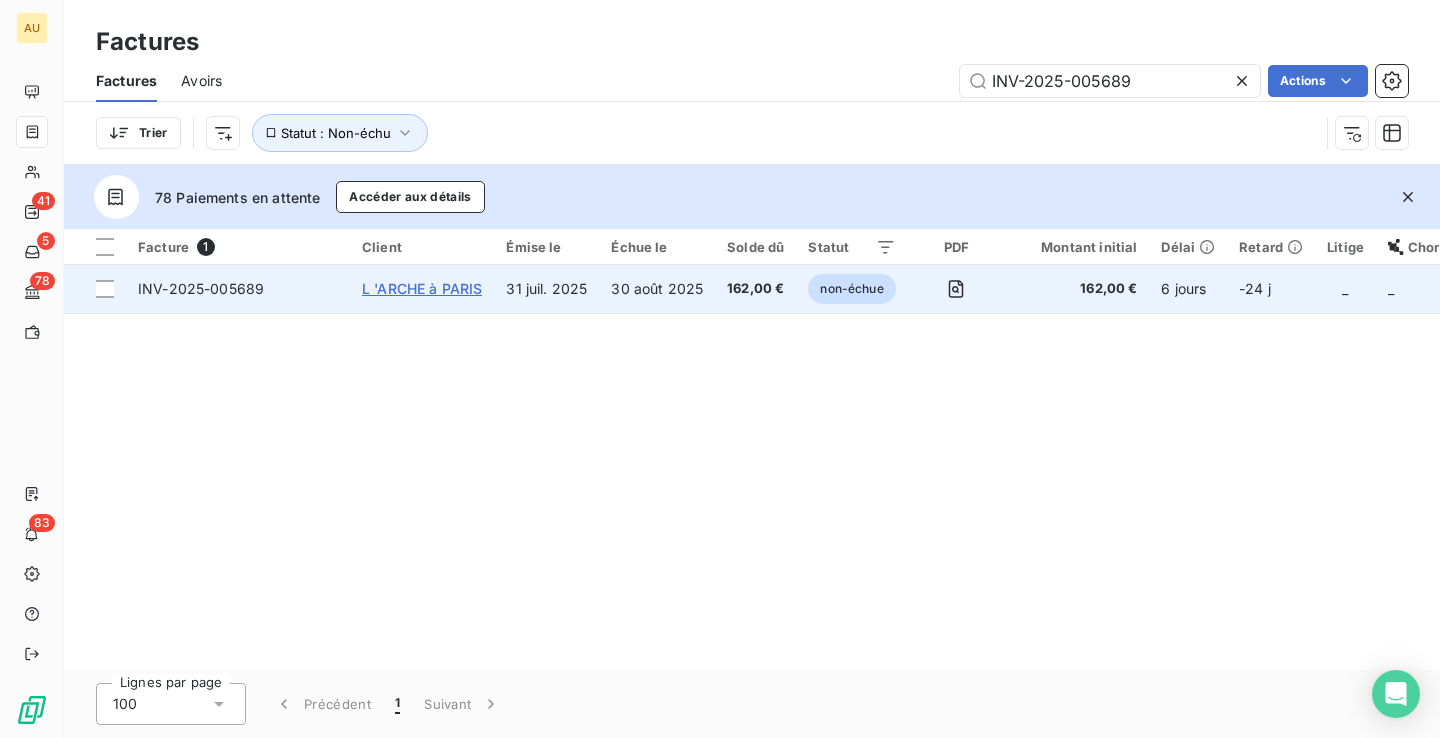 click on "L 'ARCHE à PARIS" at bounding box center [422, 288] 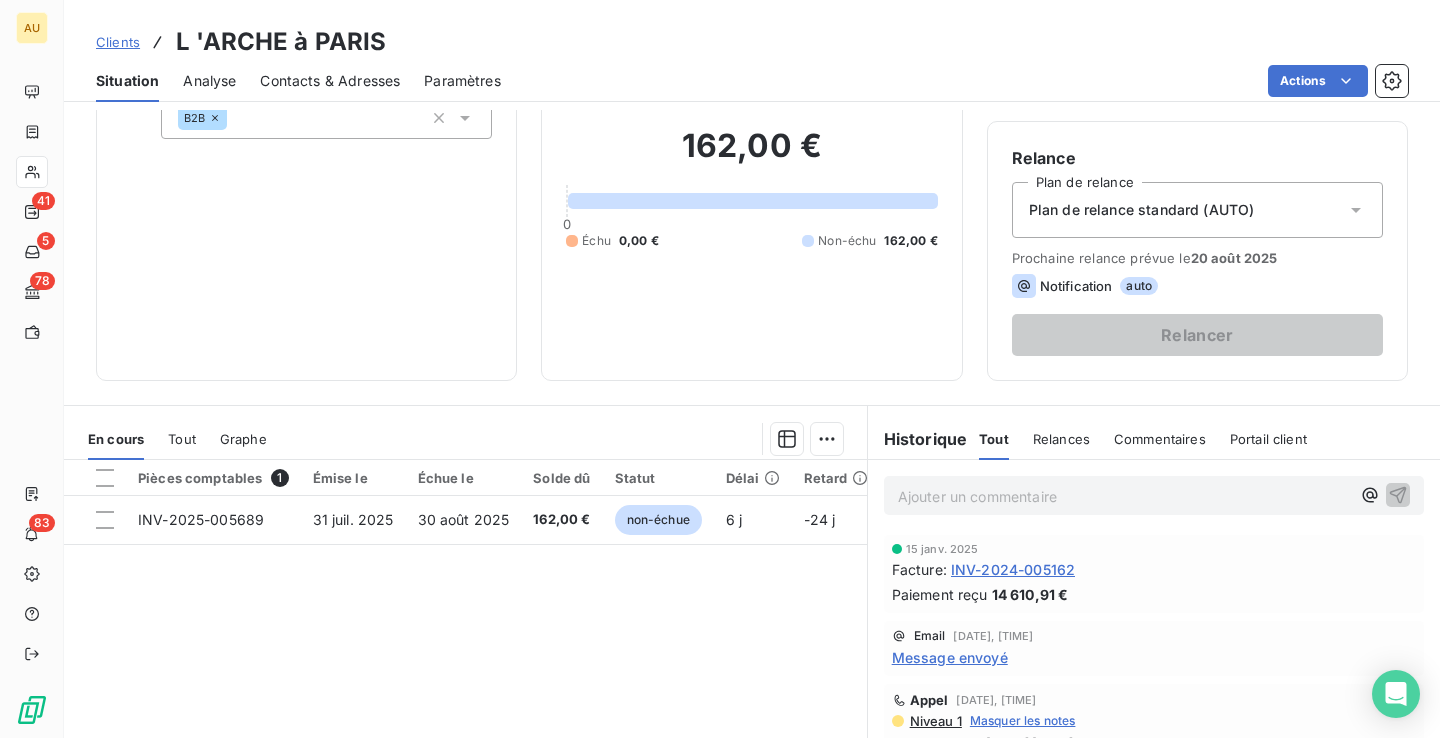 scroll, scrollTop: 148, scrollLeft: 0, axis: vertical 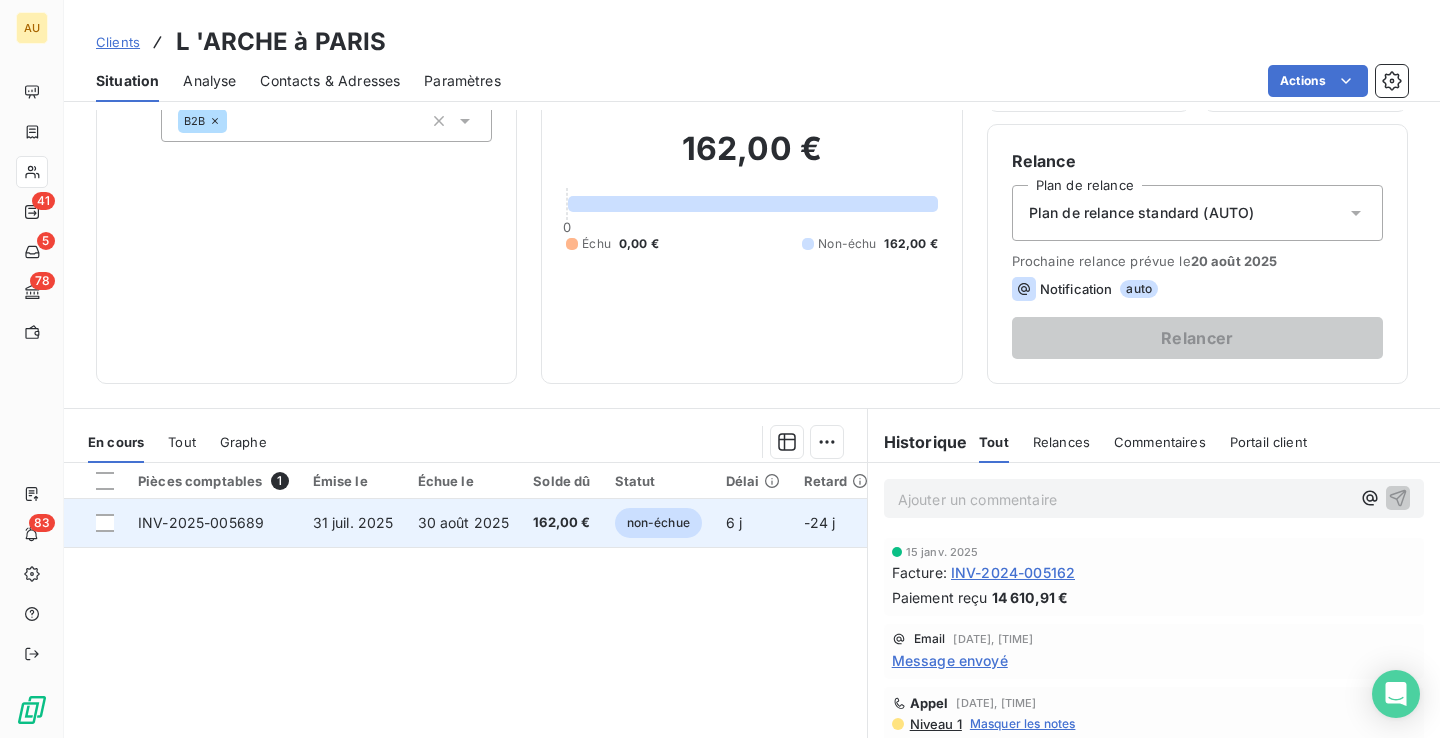 click on "INV-2025-005689" at bounding box center (213, 523) 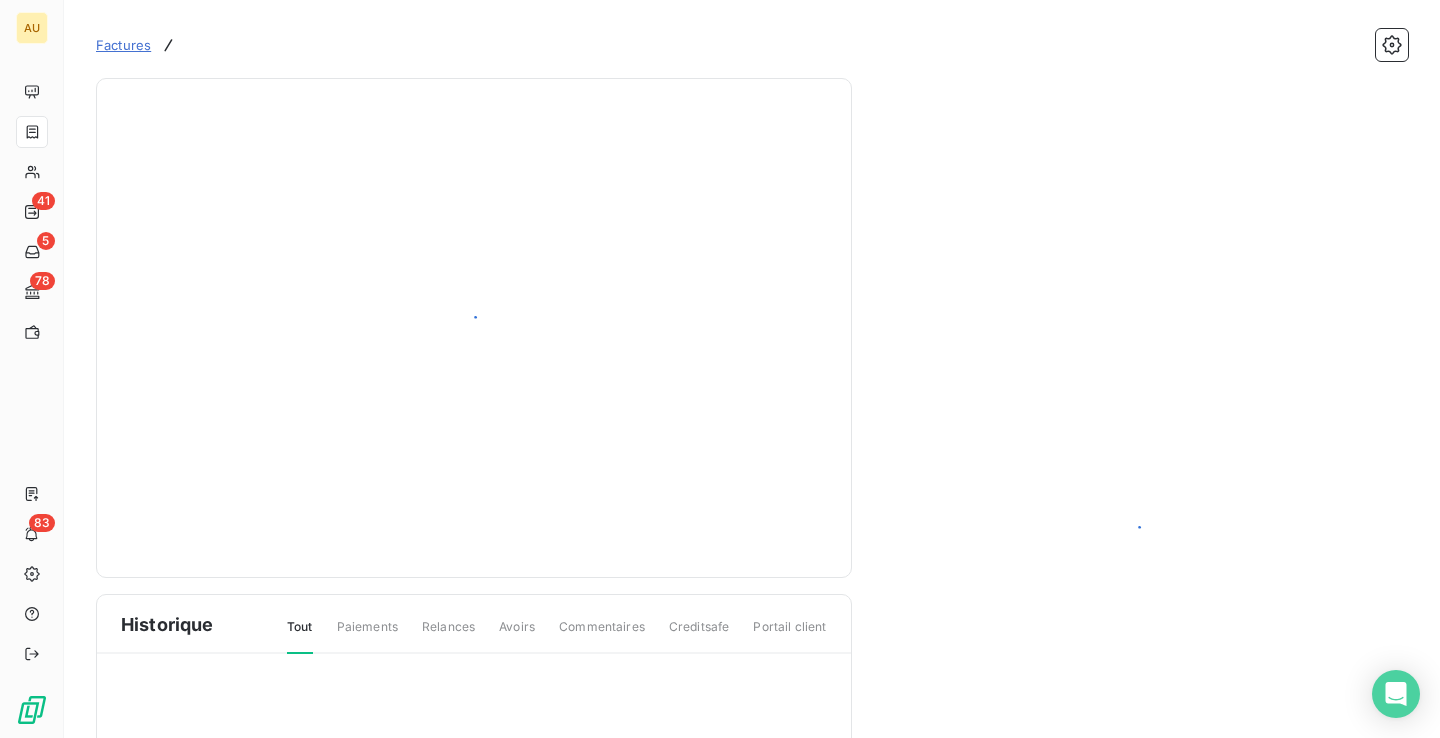 click at bounding box center [474, 328] 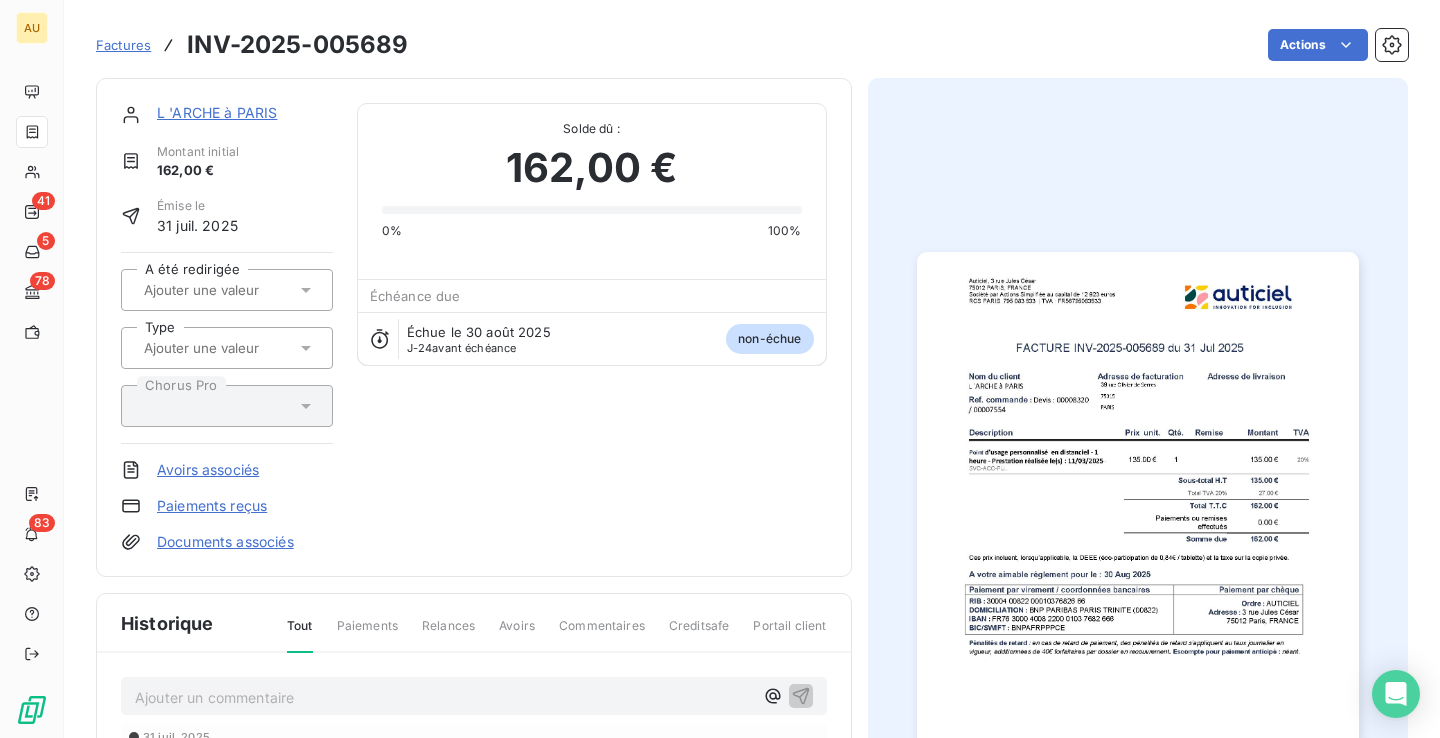 click on "L 'ARCHE à PARIS Montant initial 162,00 € Émise le 31 [MONTH] 2025 A été redirigée Type Chorus Pro Avoirs associés Paiements reçus Documents associés Solde dû : 162,00 € 0% 100% Échéance due Échue le 30 [MONTH] 2025 J-24  avant échéance non-échue" at bounding box center [474, 327] 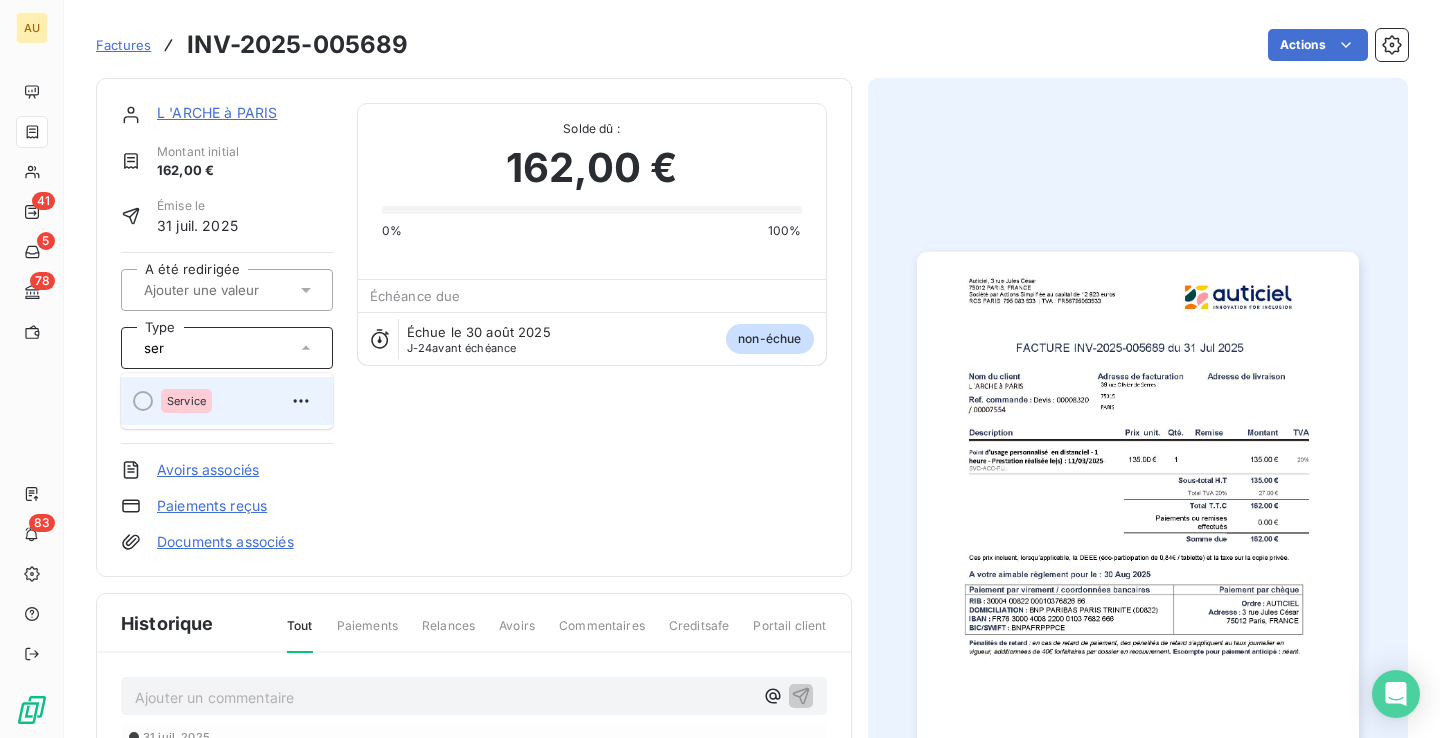 type on "ser" 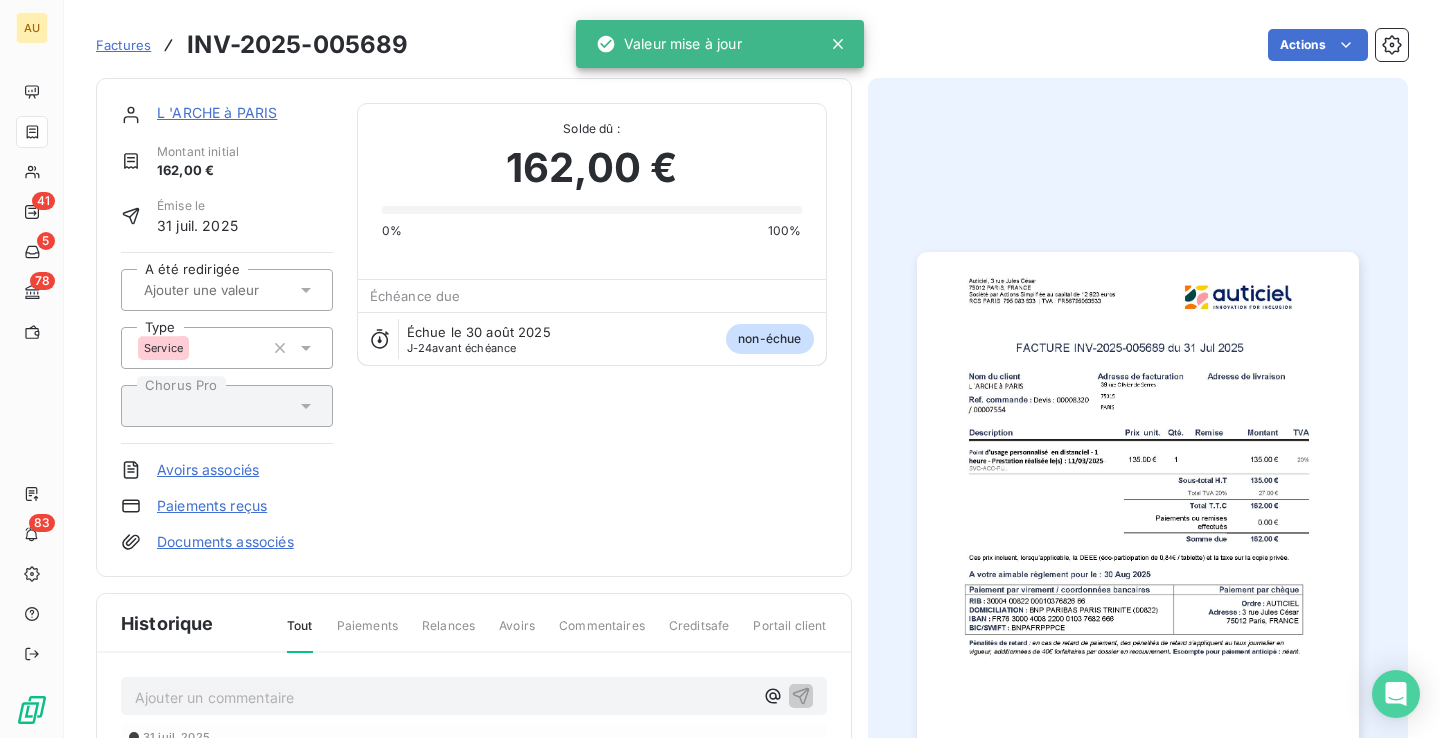 click on "L 'ARCHE à PARIS" at bounding box center [217, 112] 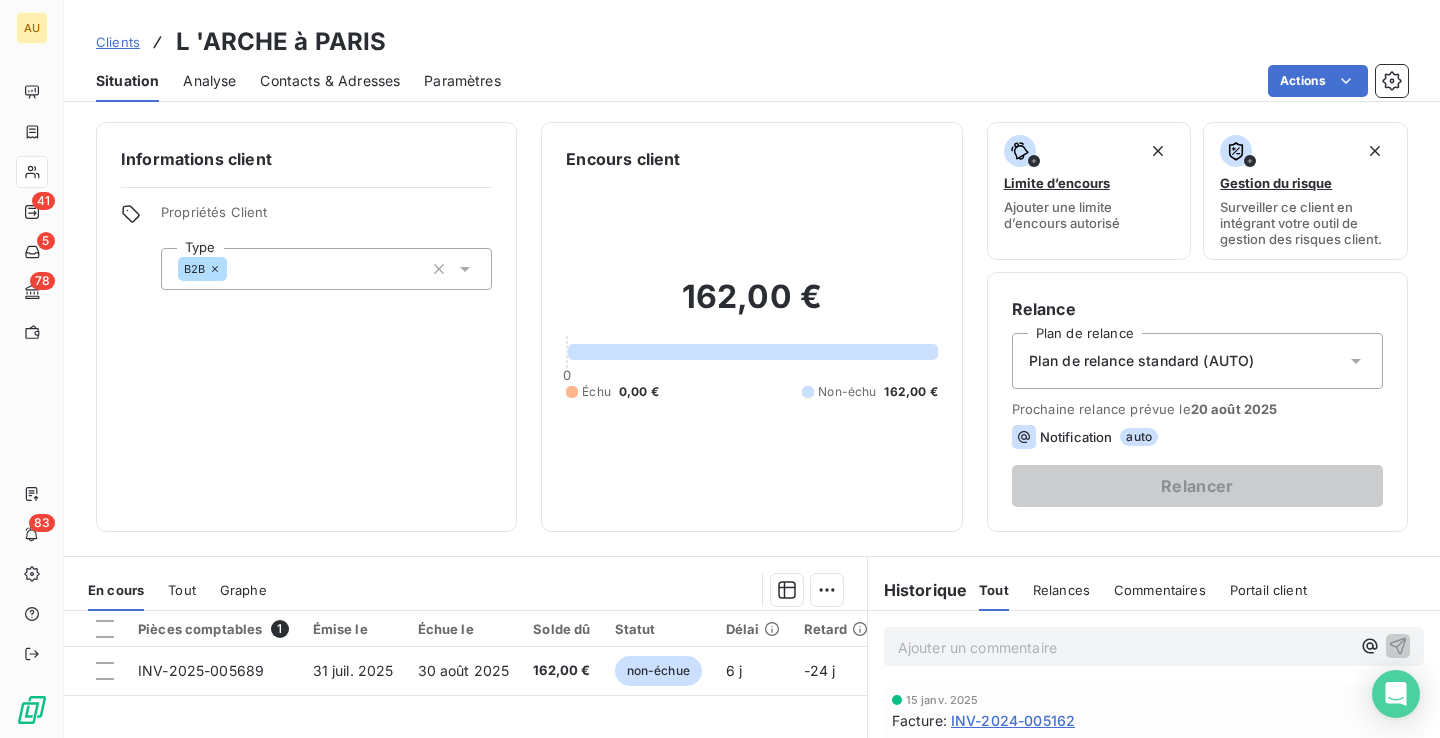 click on "Contacts & Adresses" at bounding box center [330, 81] 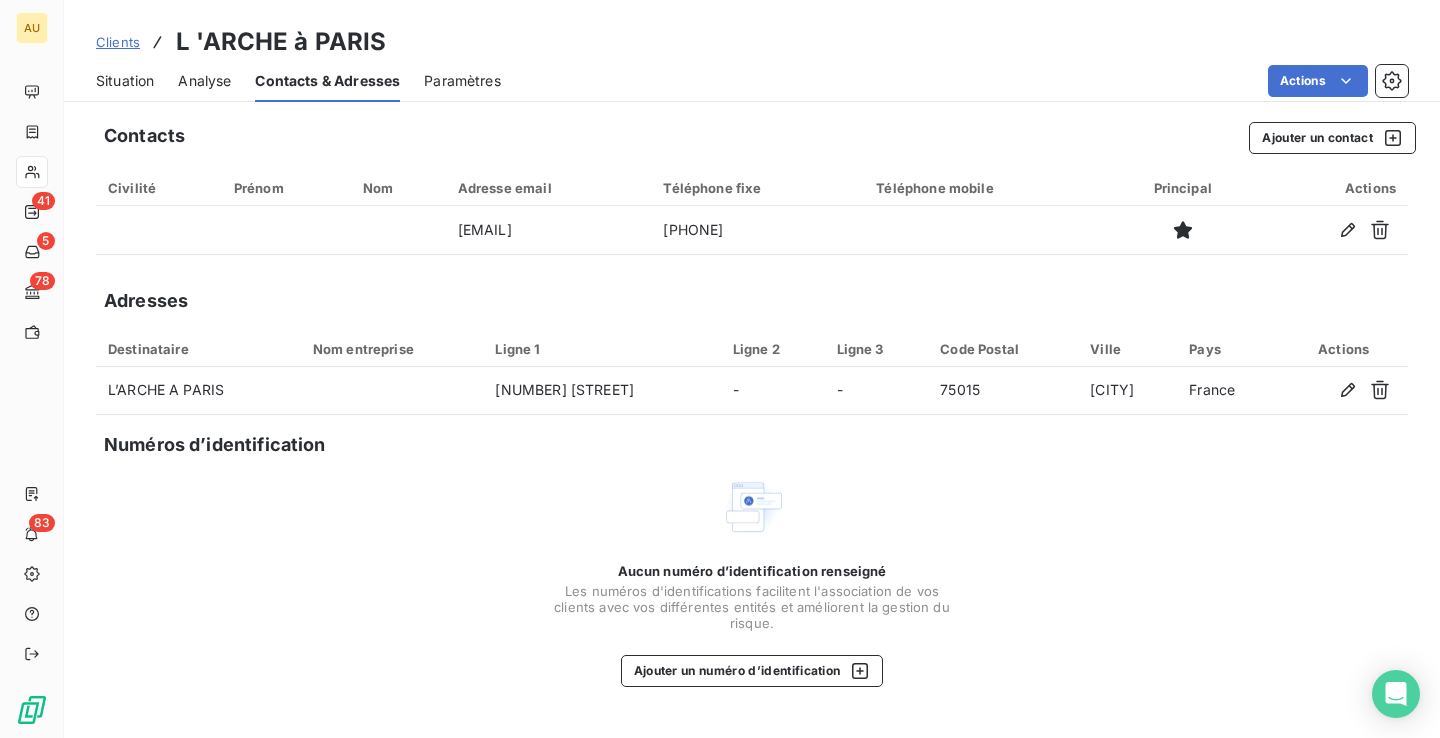 click on "Situation Analyse Contacts & Adresses Paramètres Actions" at bounding box center [752, 81] 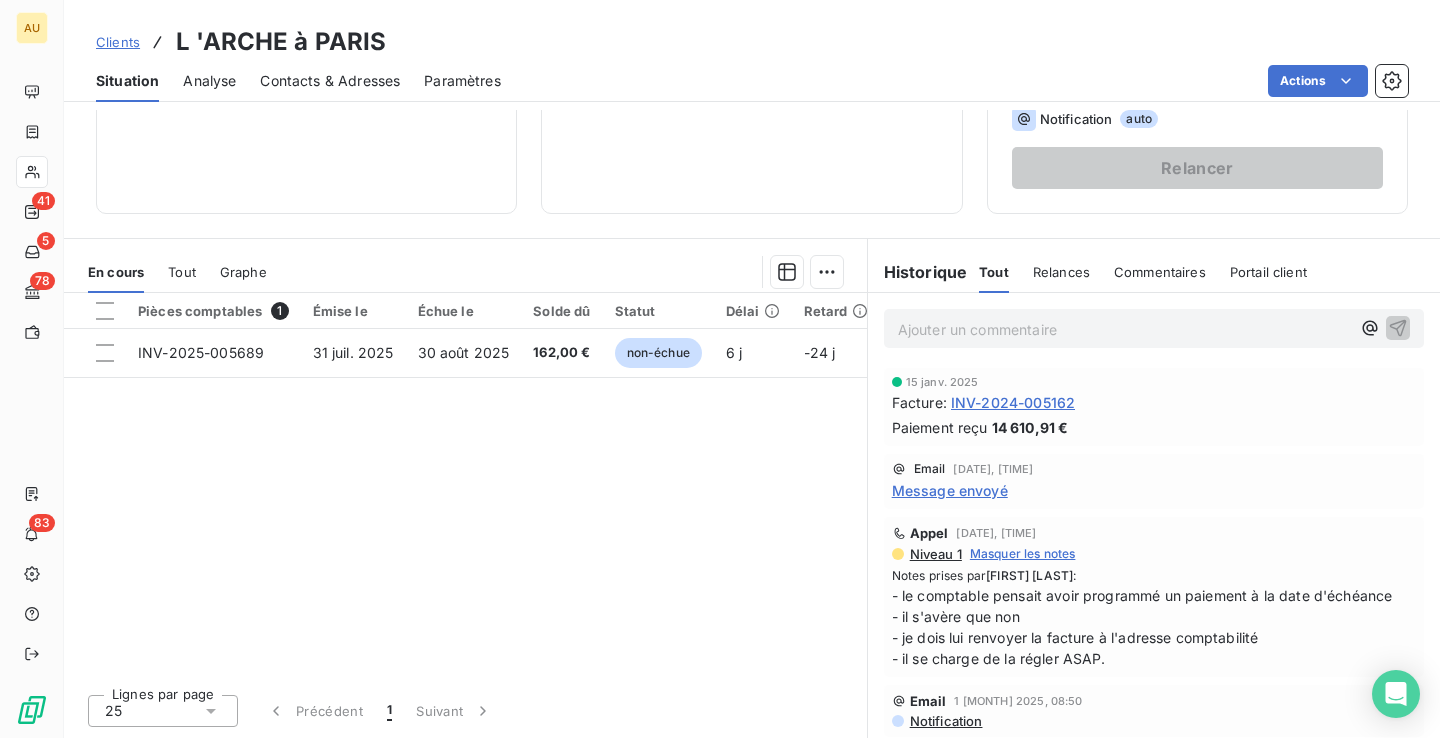 scroll, scrollTop: 72, scrollLeft: 0, axis: vertical 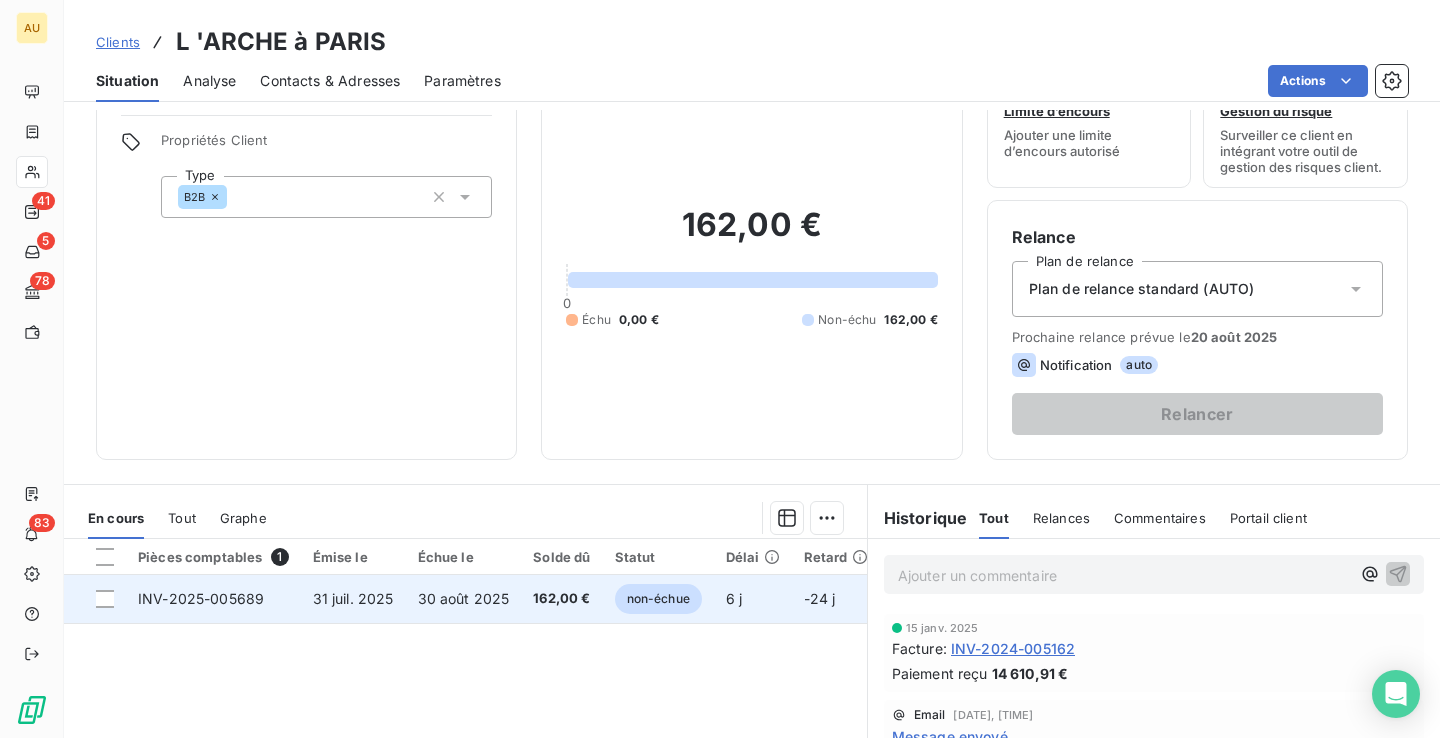 click on "INV-2025-005689" at bounding box center [213, 599] 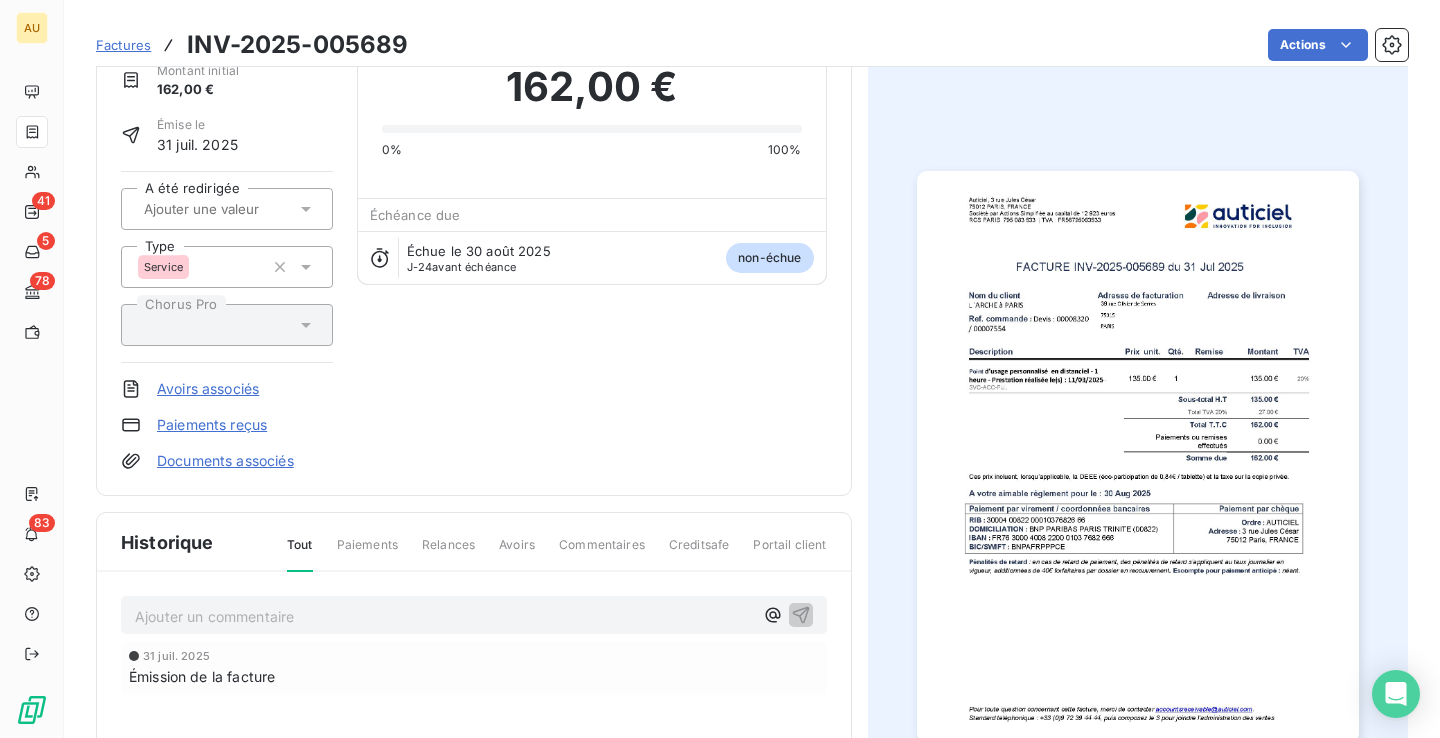 scroll, scrollTop: 151, scrollLeft: 0, axis: vertical 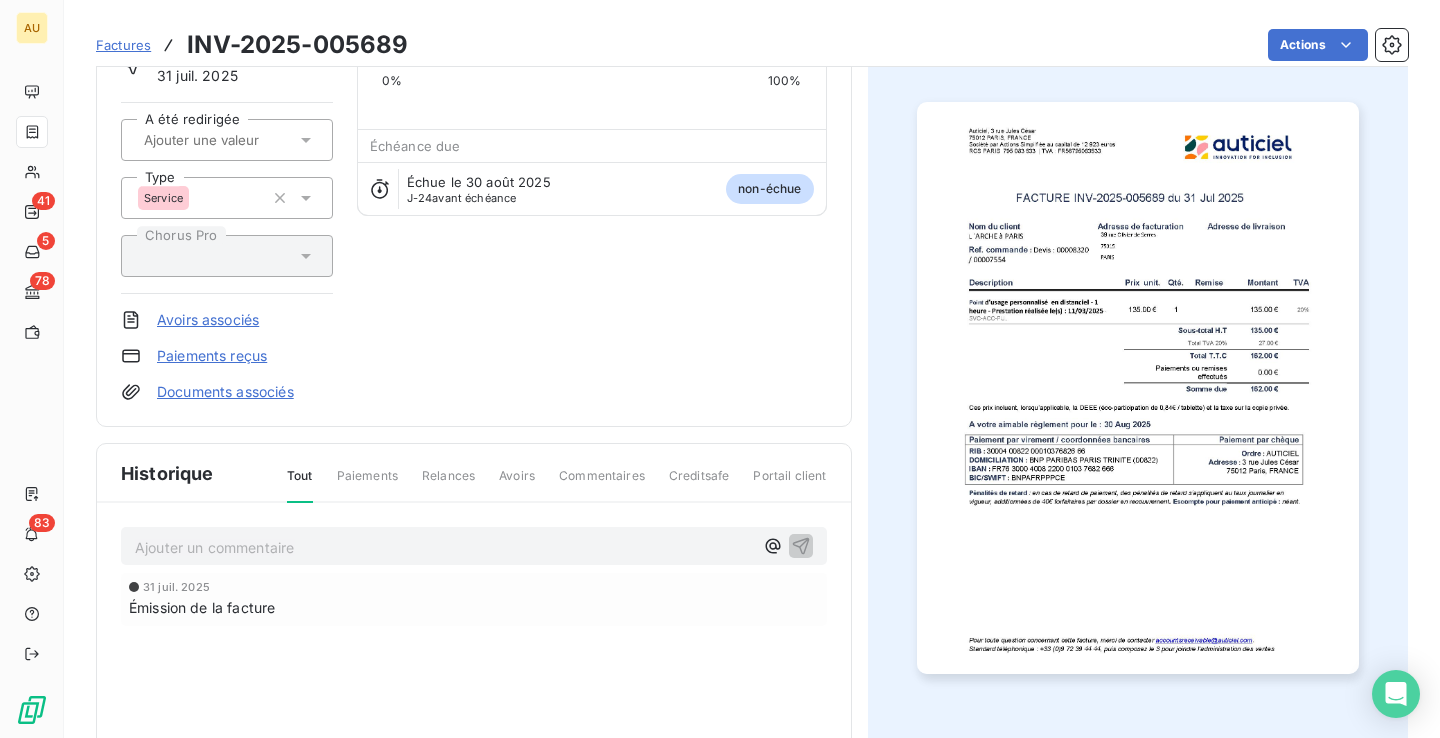 click on "Factures" at bounding box center [123, 45] 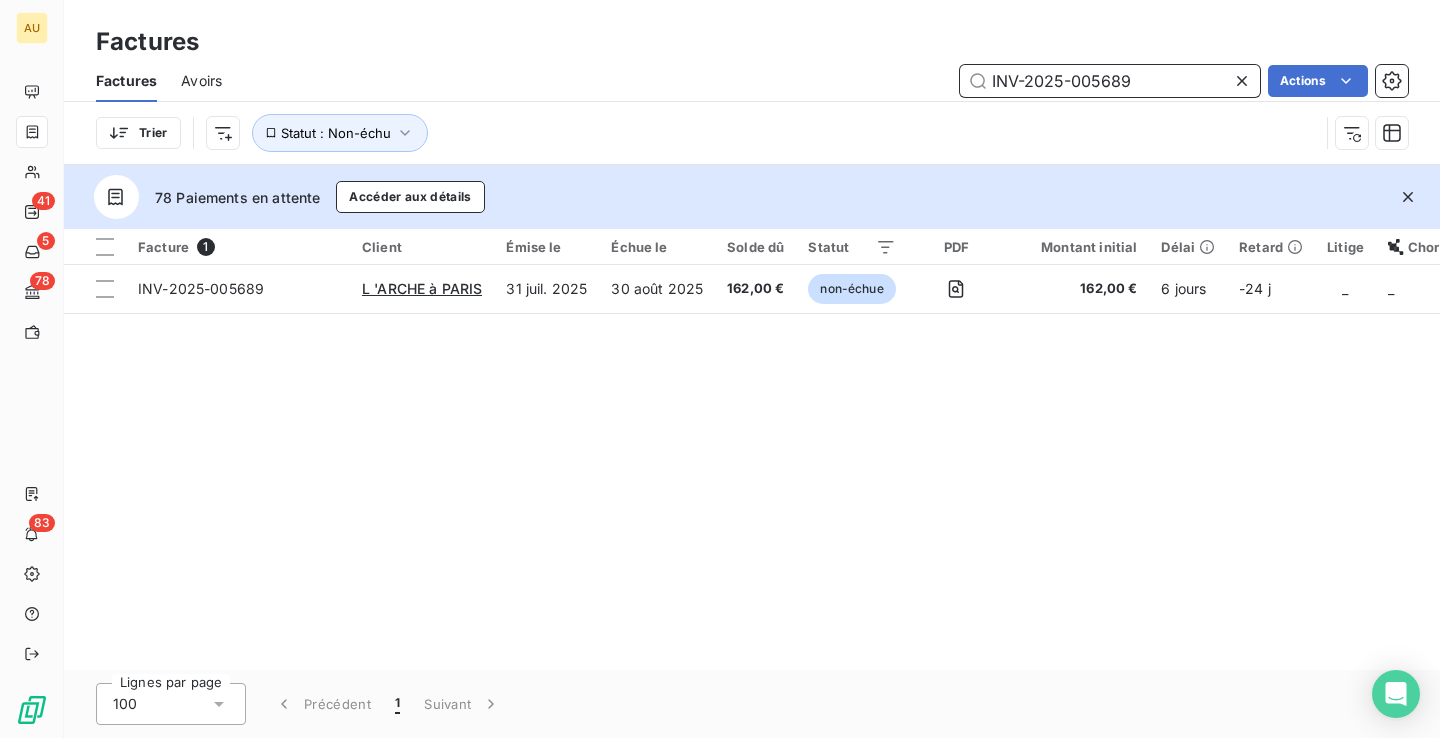 click on "INV-2025-005689" at bounding box center (1110, 81) 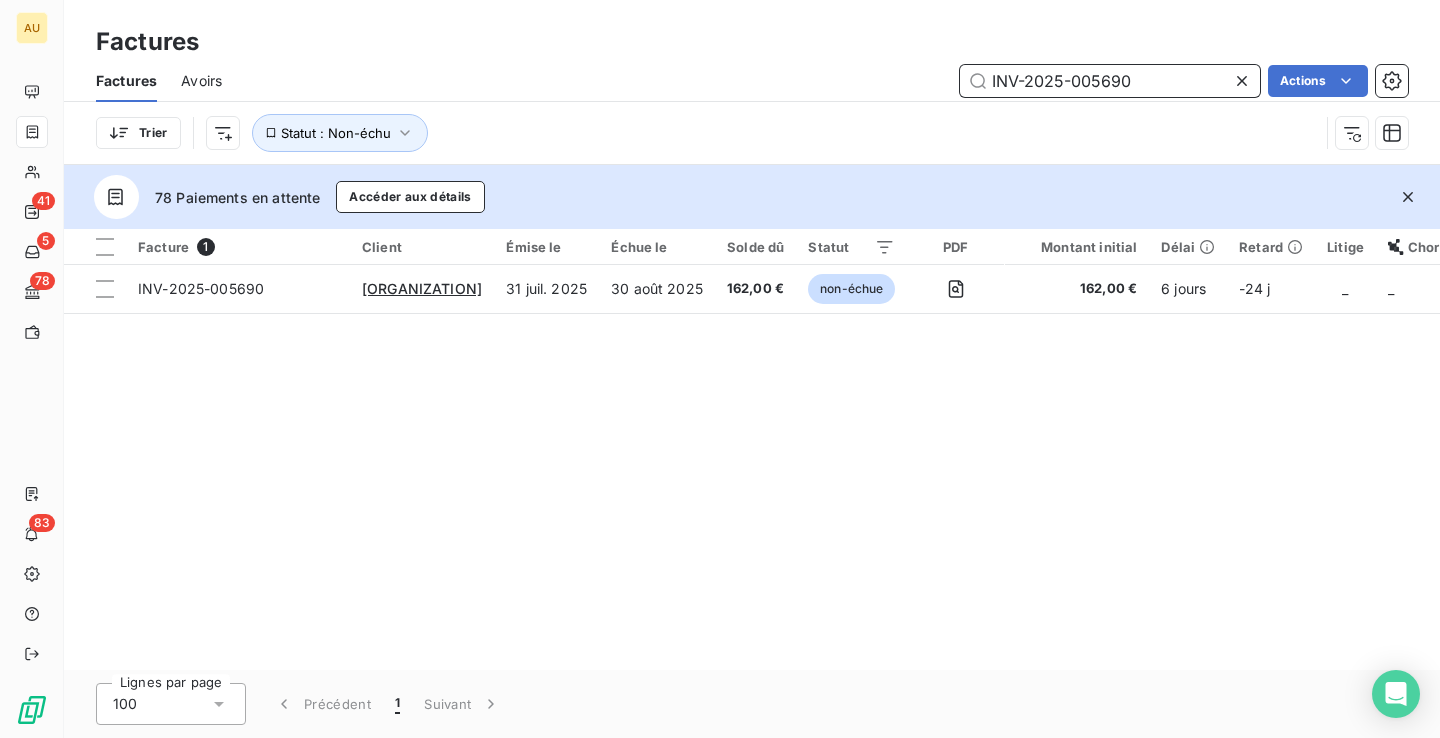 type on "INV-2025-005690" 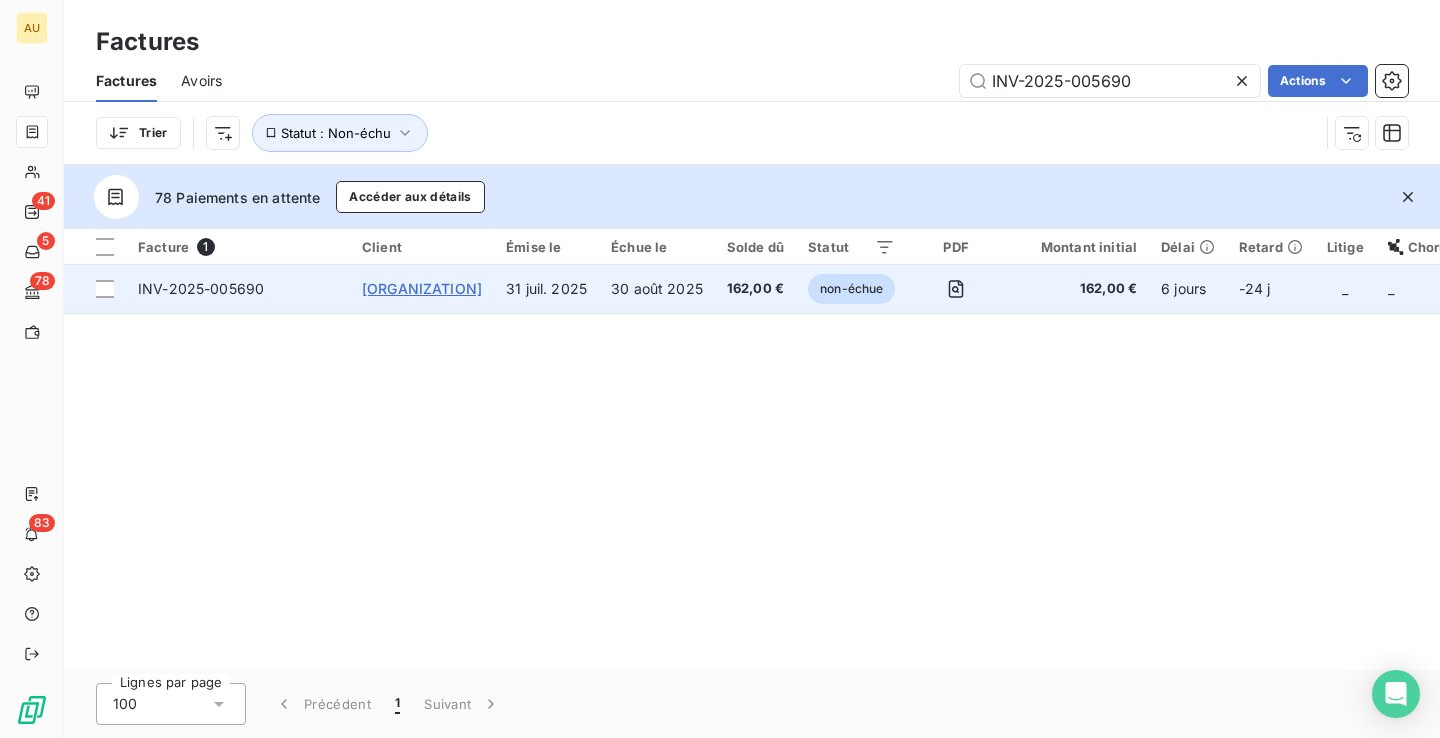 click on "[ORGANIZATION]" at bounding box center [422, 288] 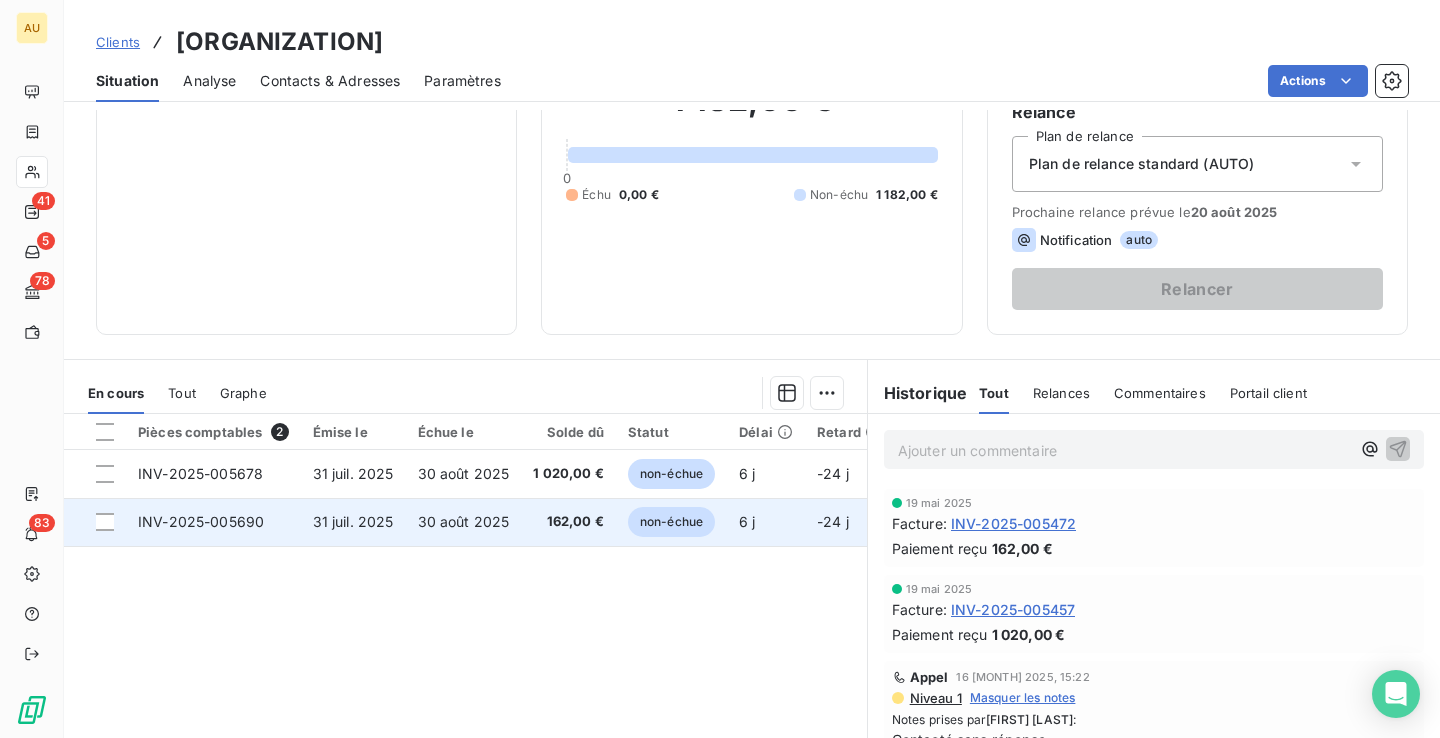 scroll, scrollTop: 194, scrollLeft: 0, axis: vertical 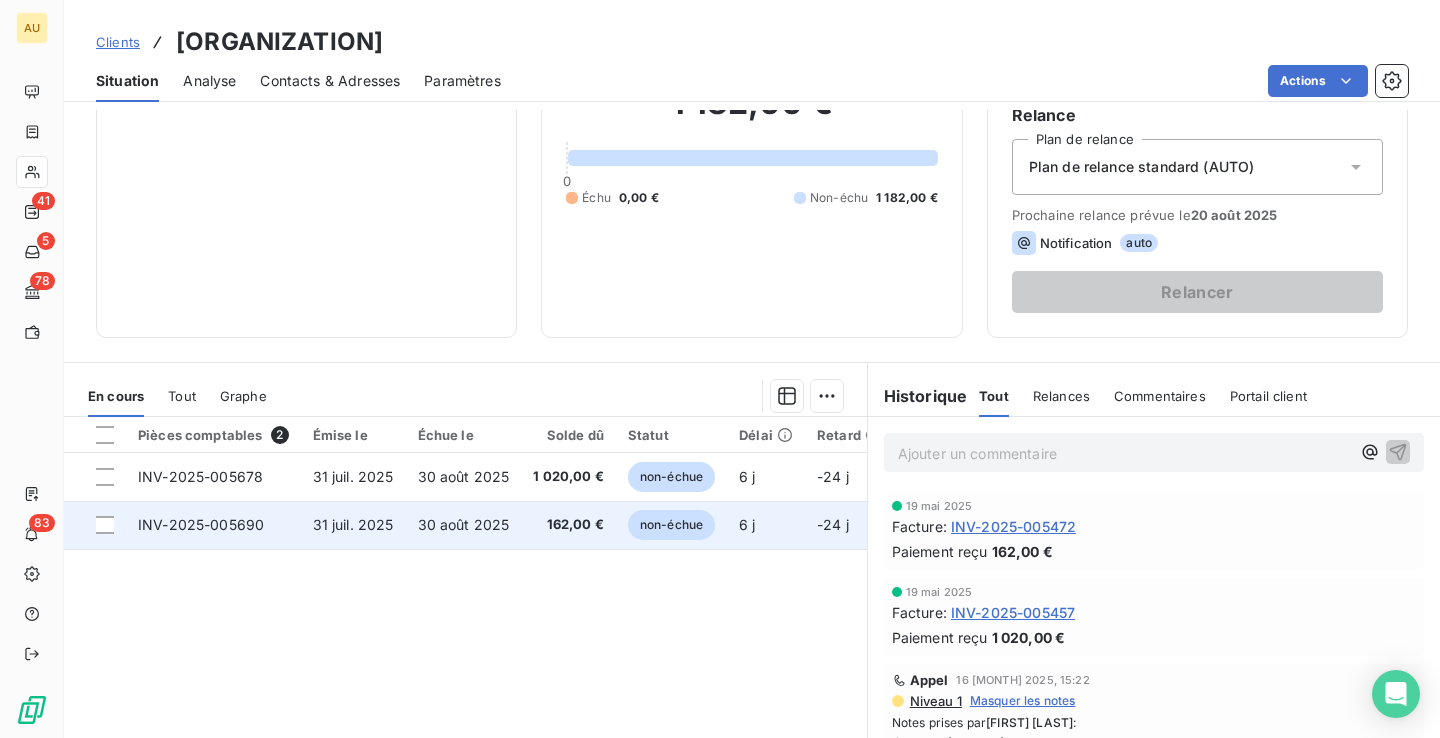 click on "31 juil. 2025" at bounding box center (353, 524) 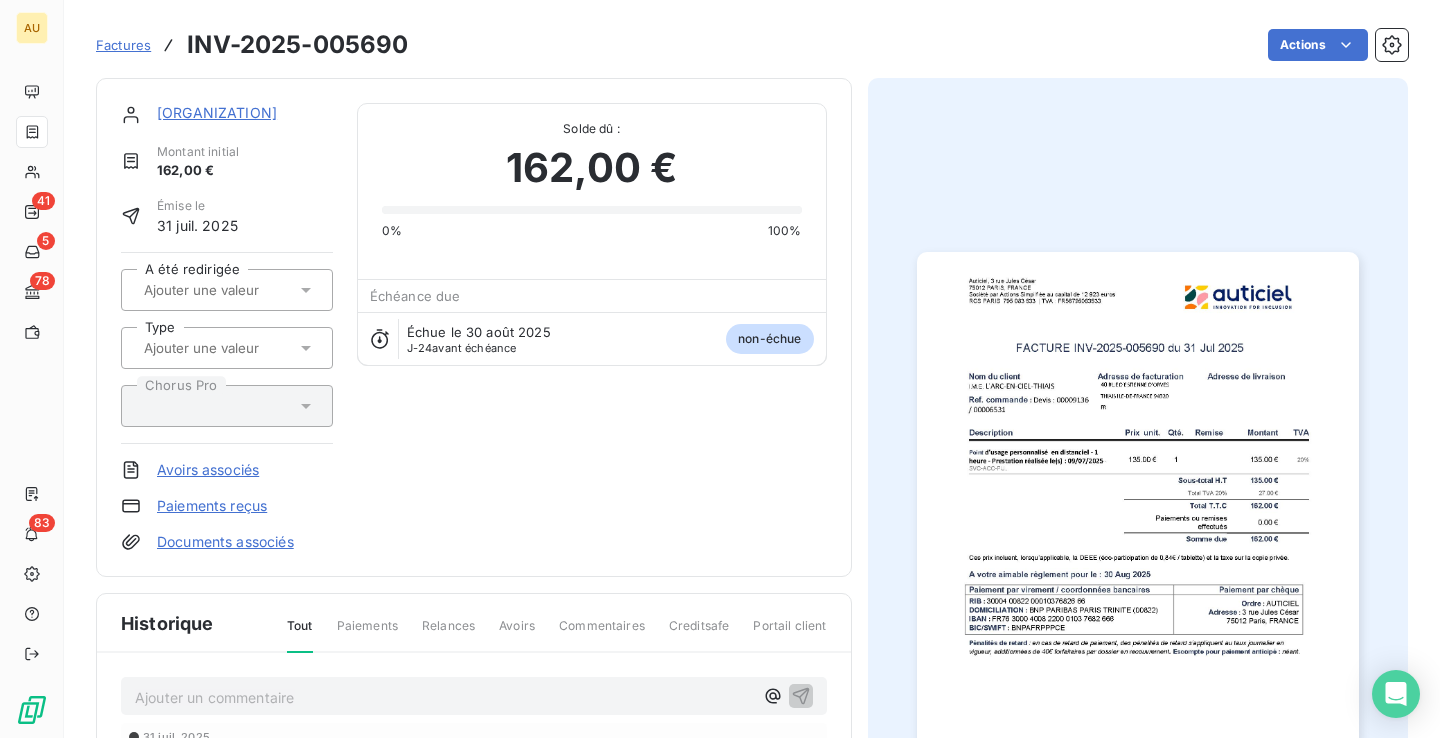 click at bounding box center (242, 348) 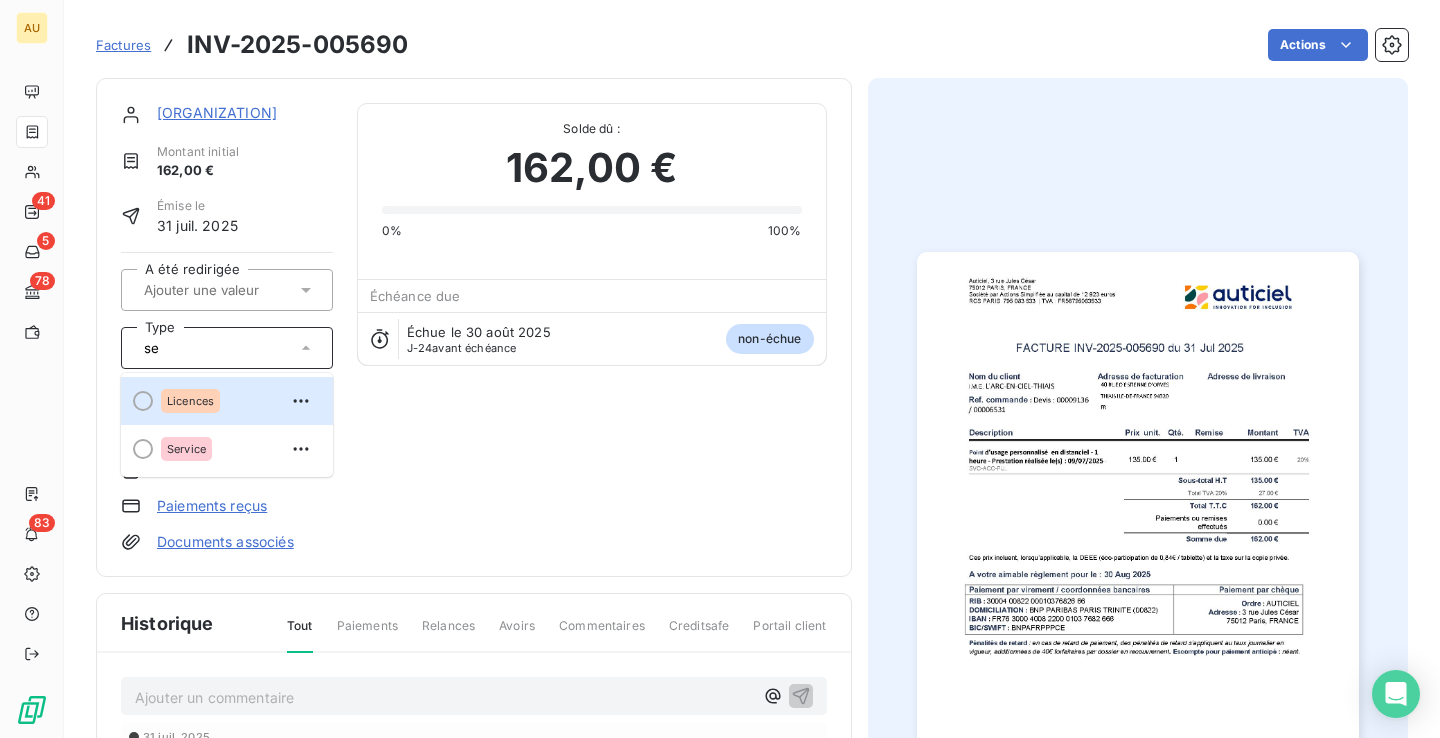 type on "ser" 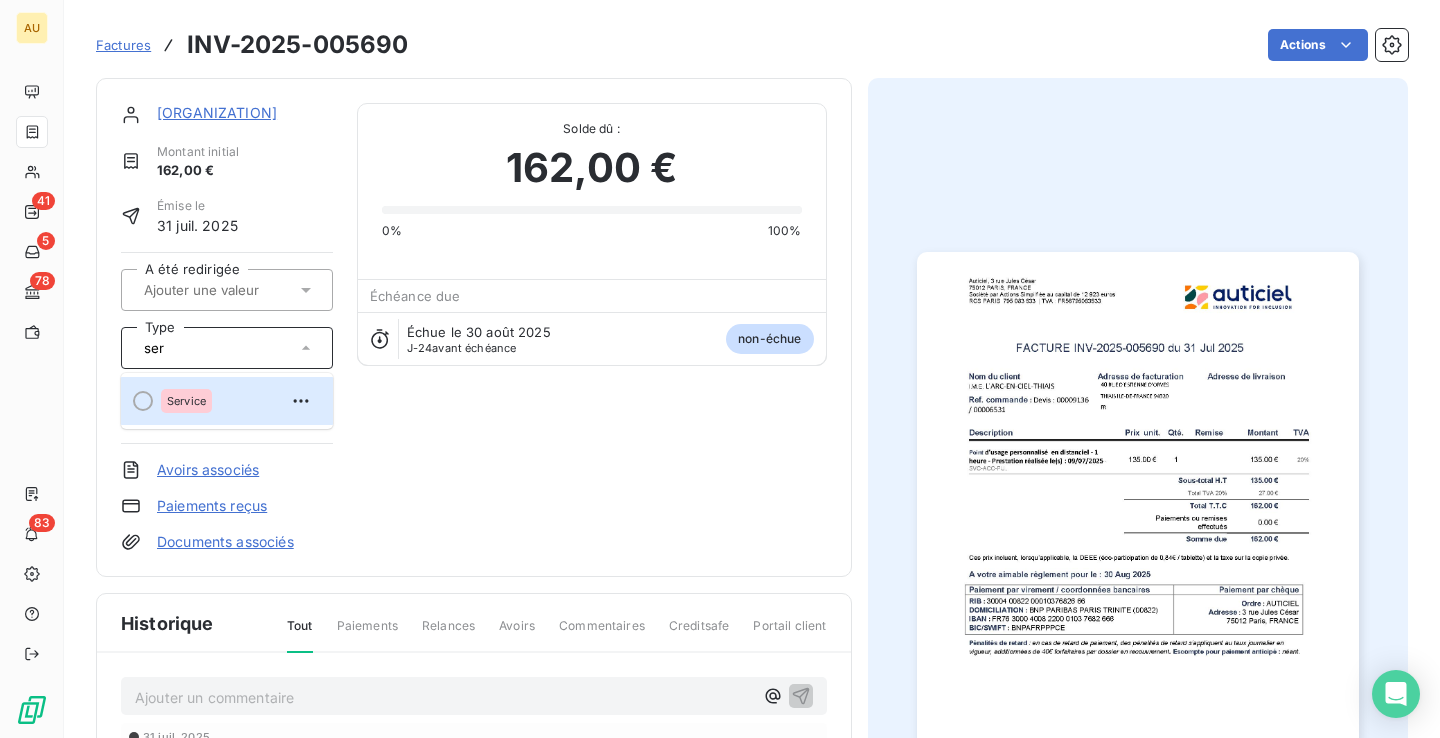 type 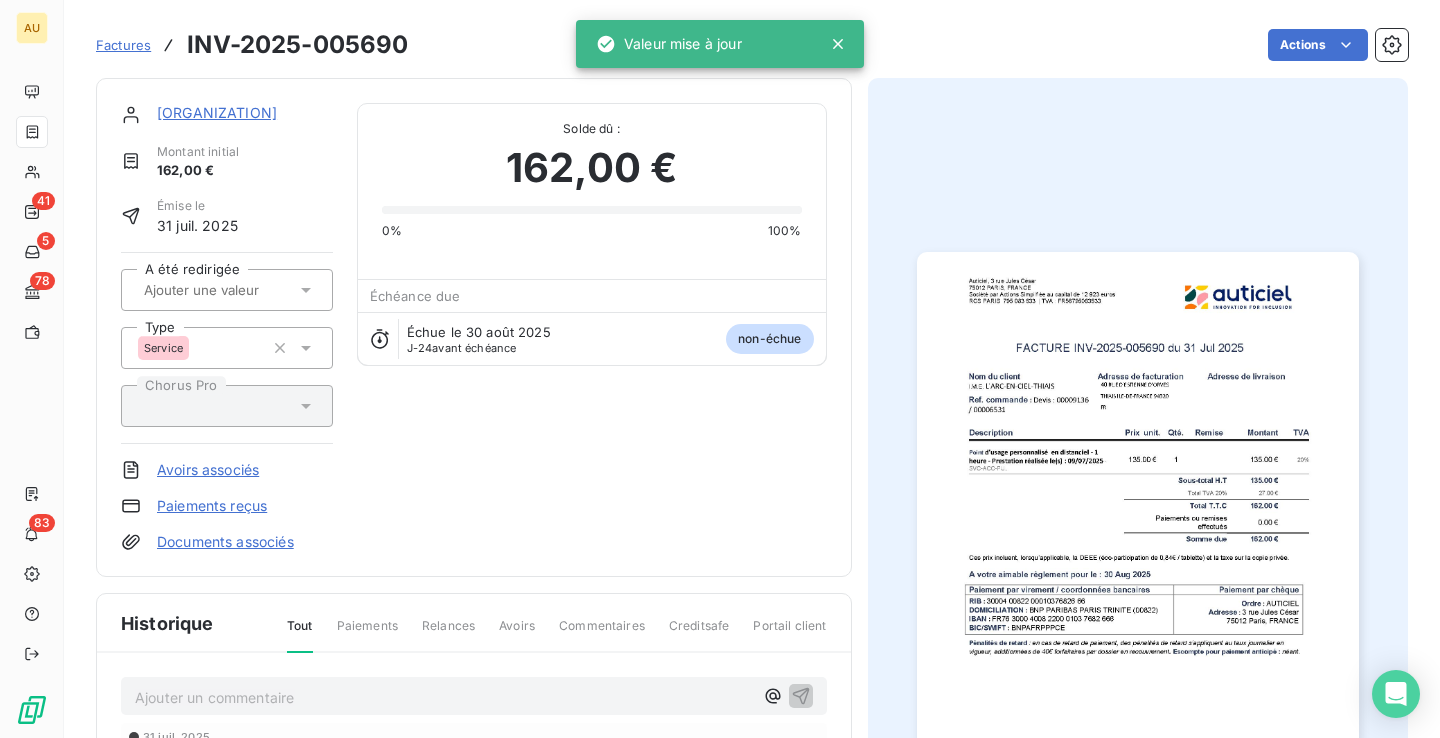 click on "Factures" at bounding box center [123, 45] 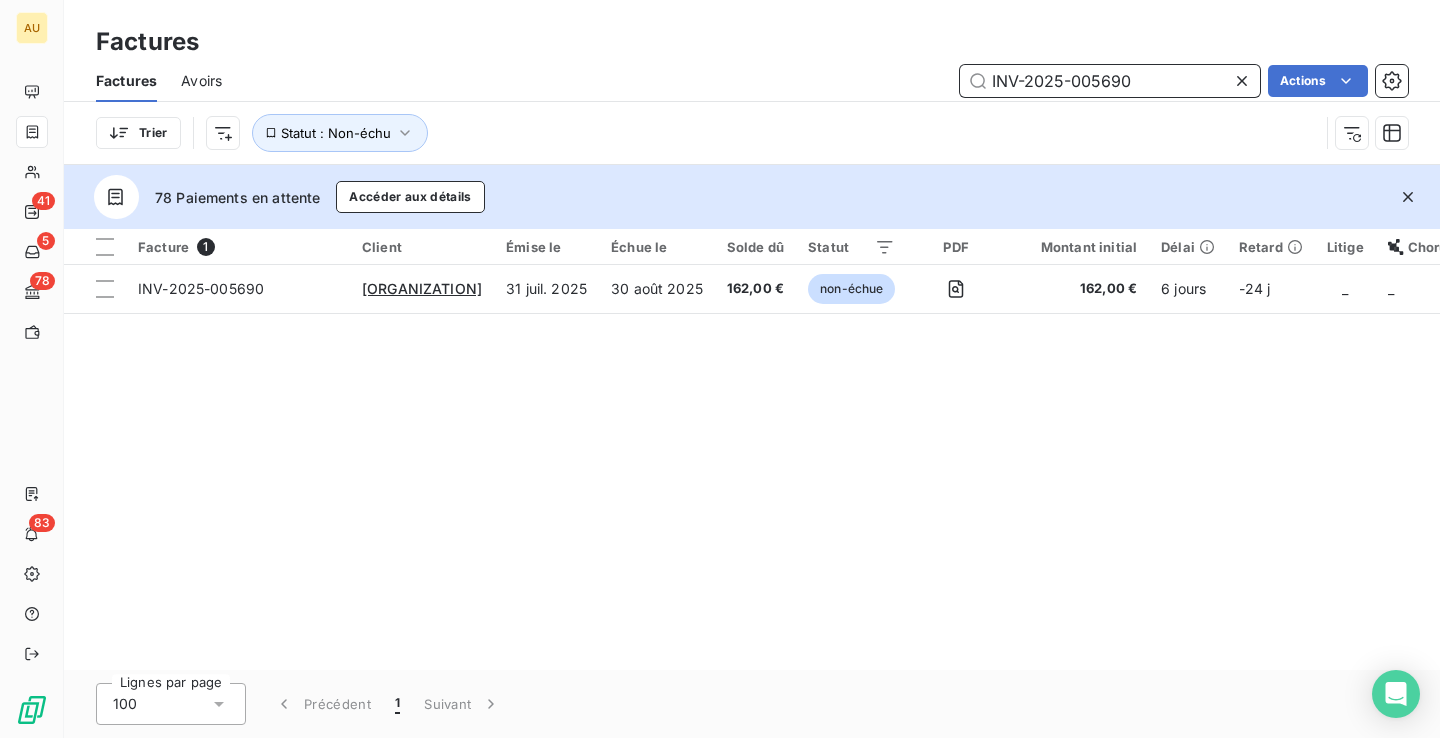 click on "INV-2025-005690" at bounding box center [1110, 81] 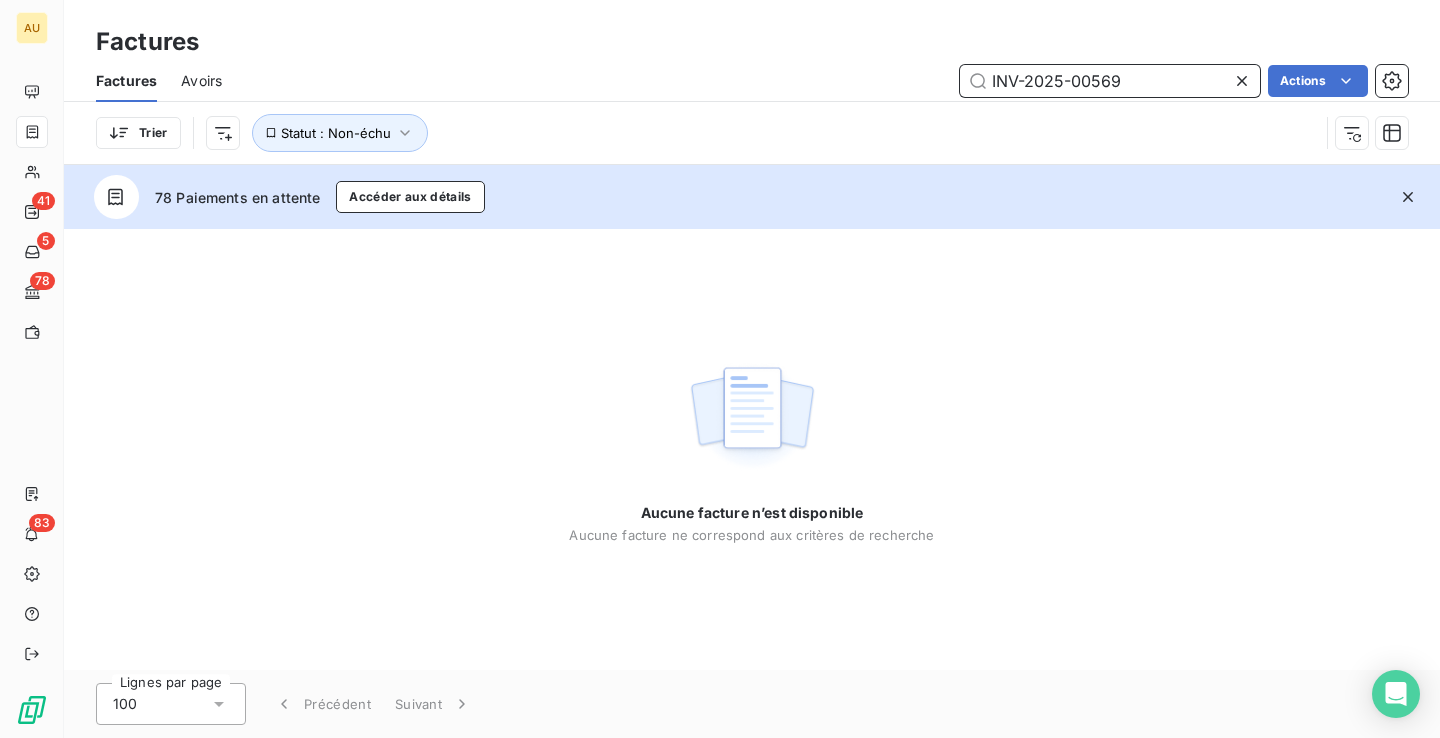 type on "INV-2025-005691" 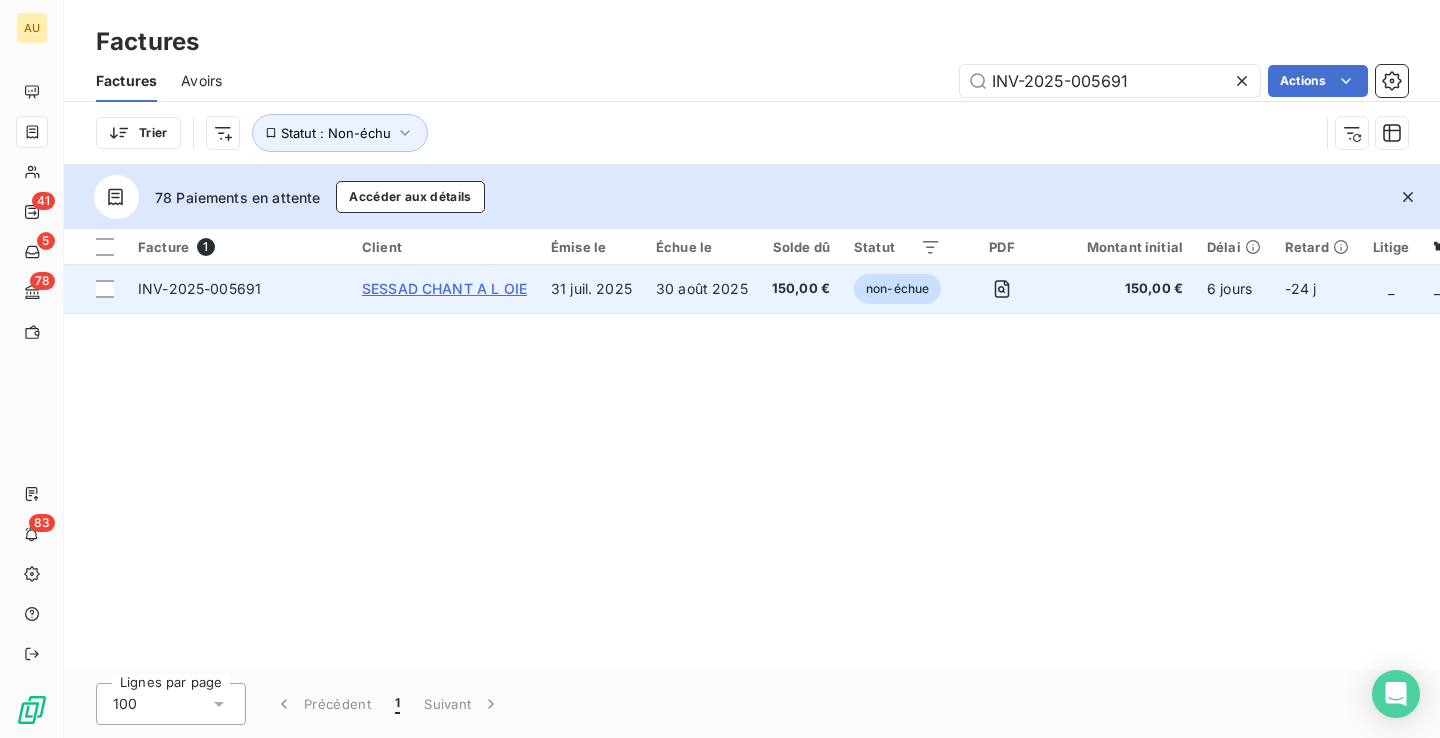 click on "SESSAD CHANT A L OIE" at bounding box center (444, 288) 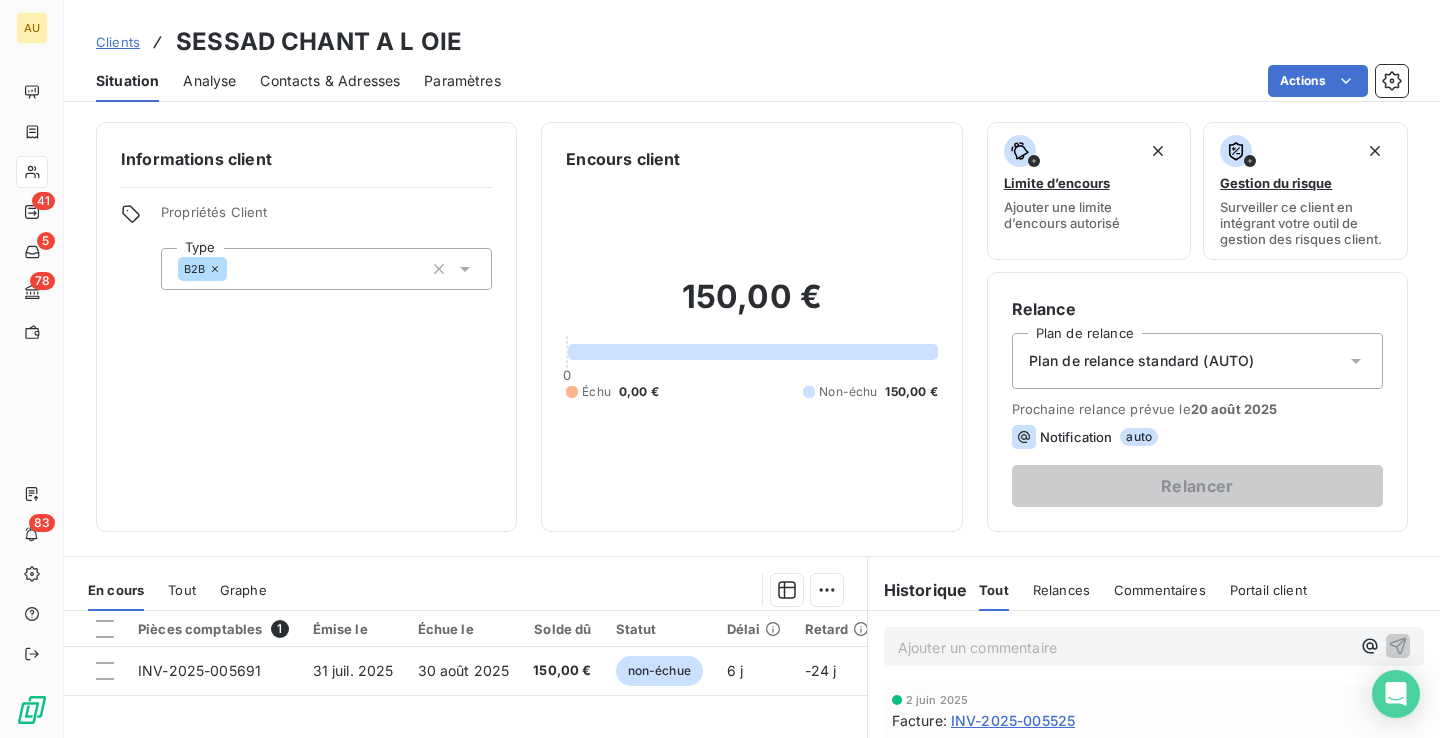 click on "Contacts & Adresses" at bounding box center [330, 81] 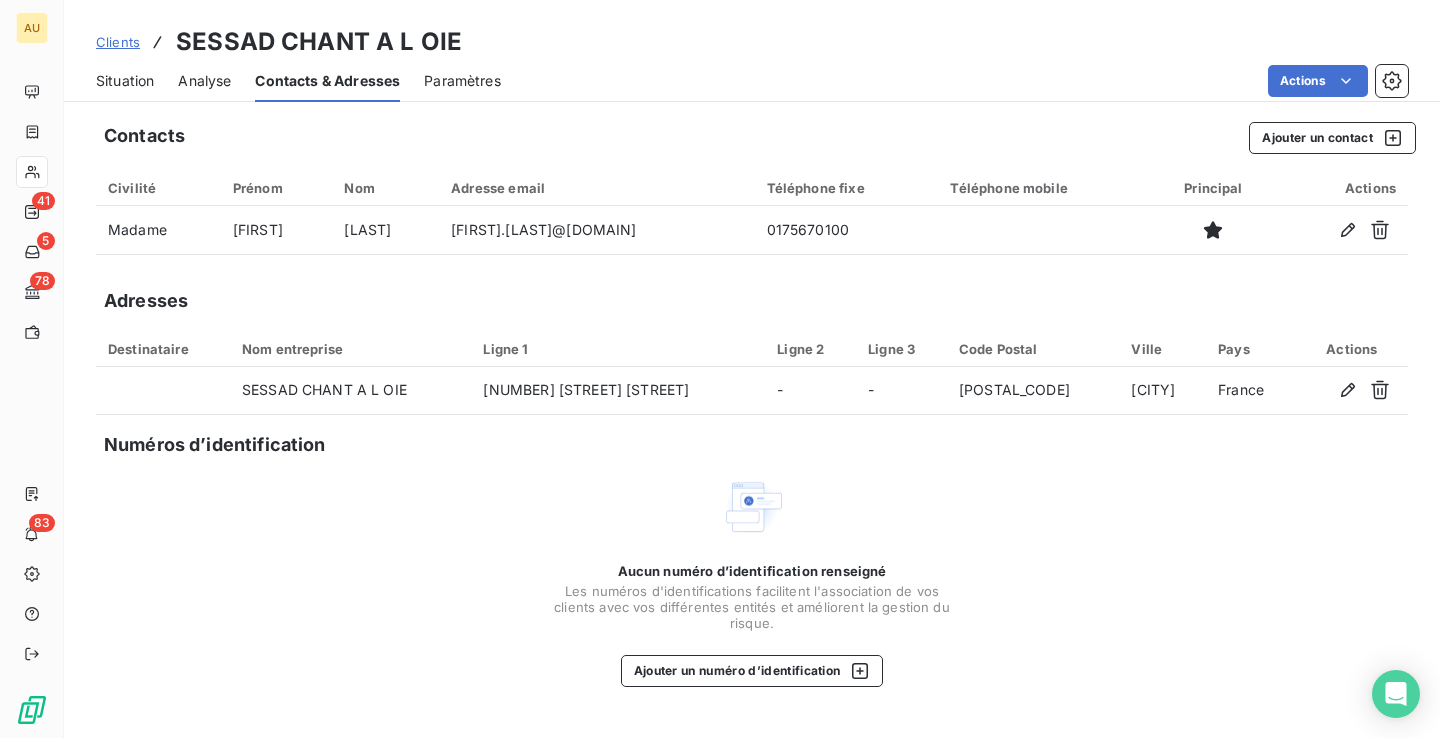 click on "Situation" at bounding box center [125, 81] 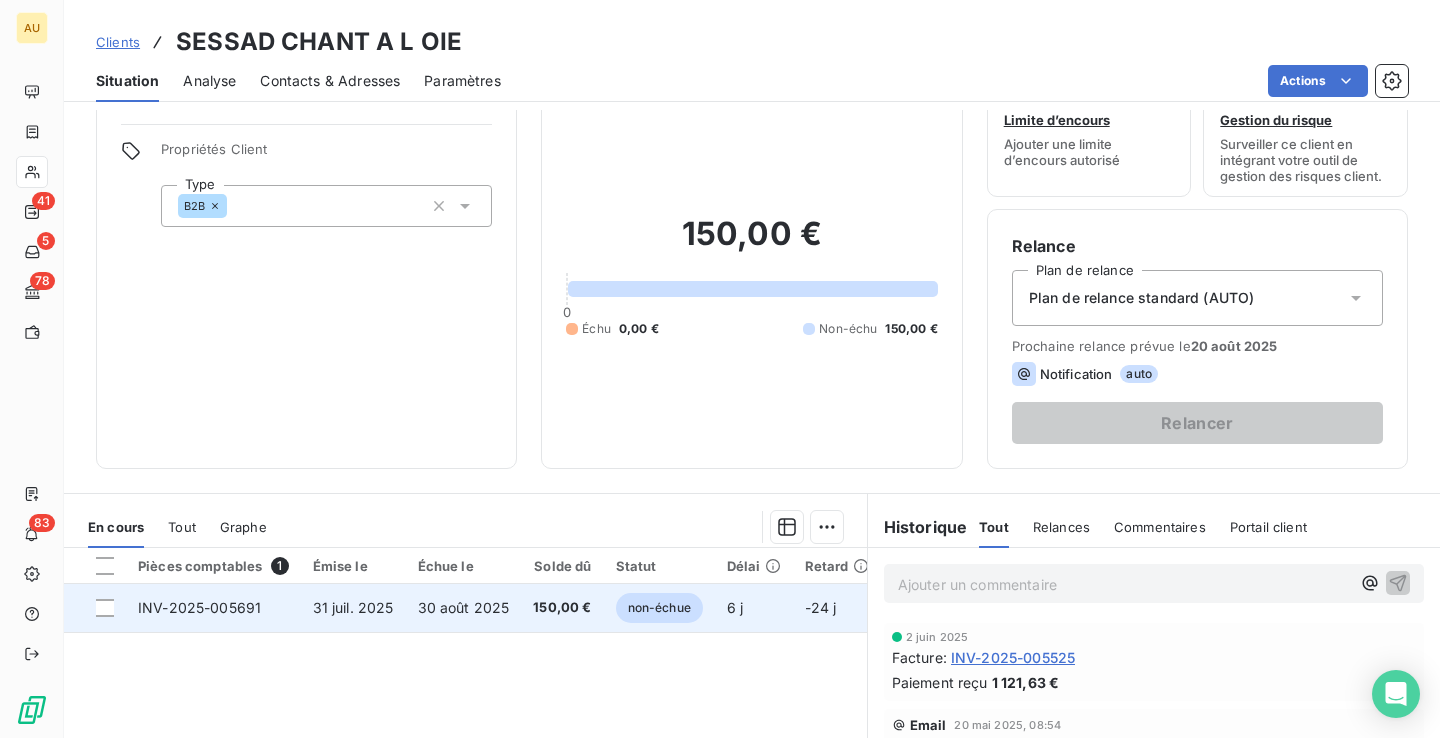 scroll, scrollTop: 57, scrollLeft: 0, axis: vertical 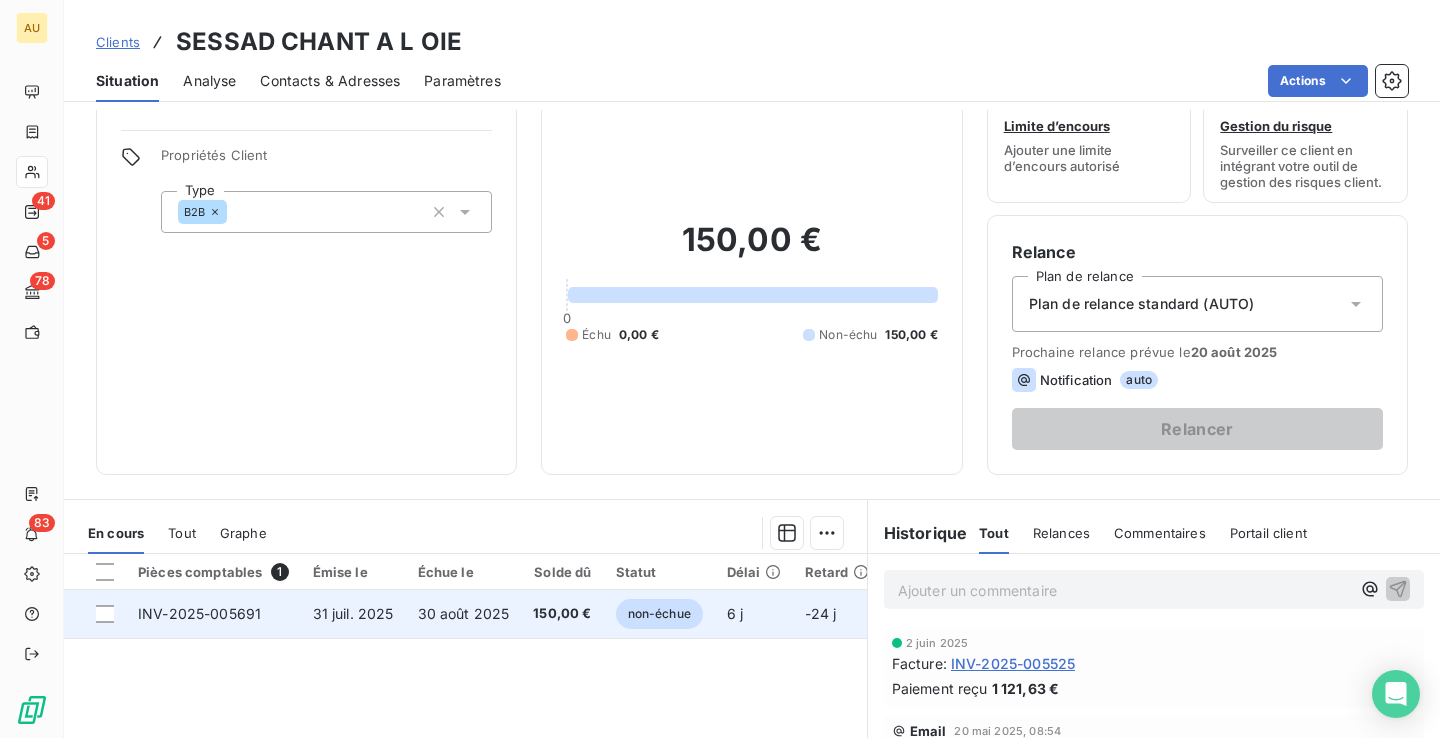 click on "30 août 2025" at bounding box center [464, 613] 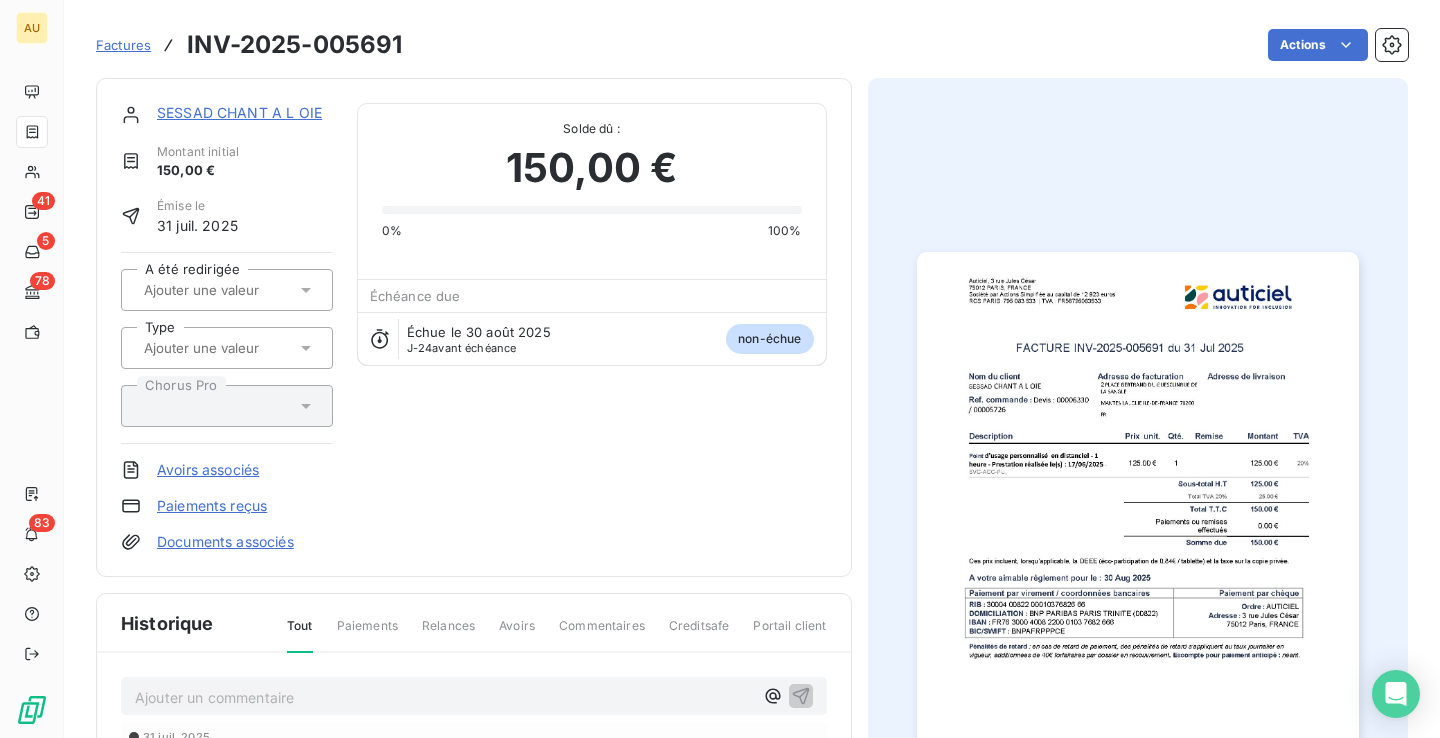 click at bounding box center [242, 348] 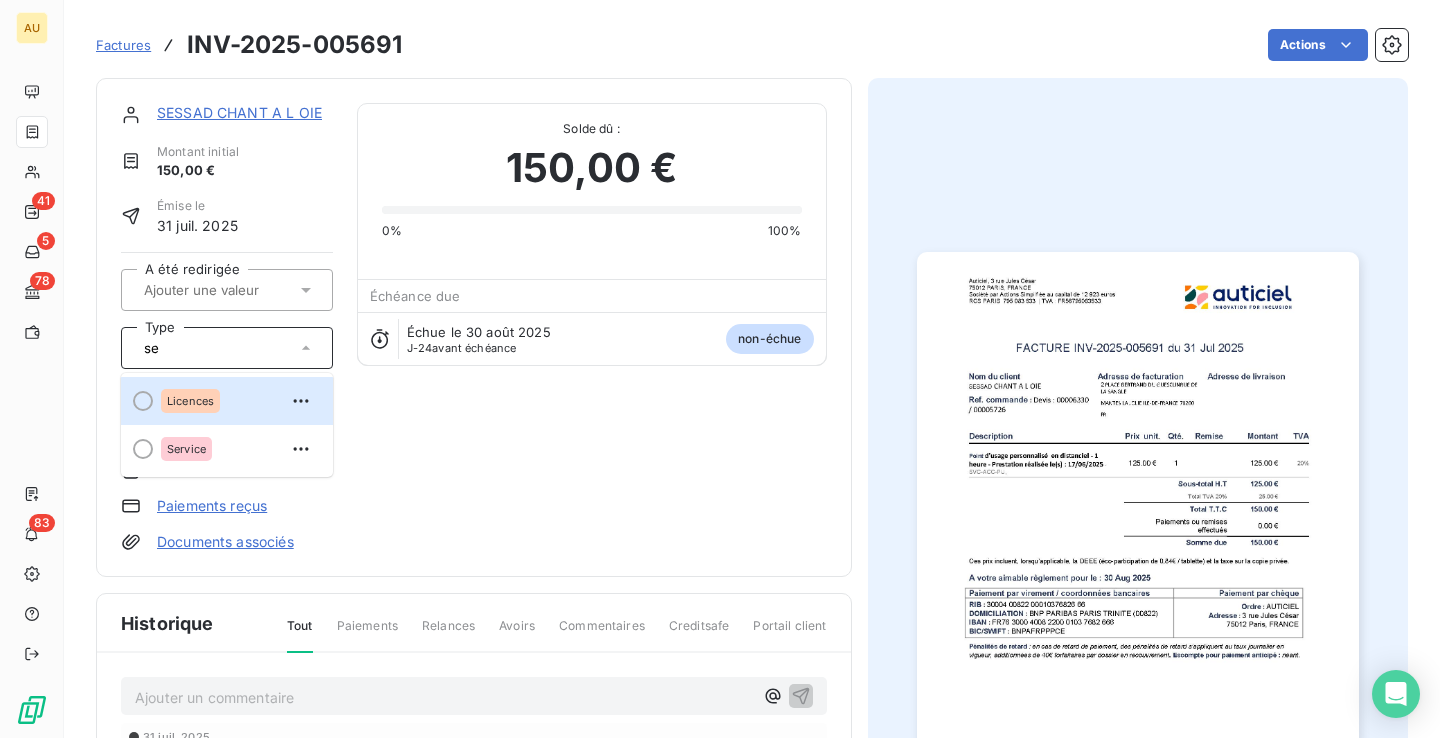 type on "ser" 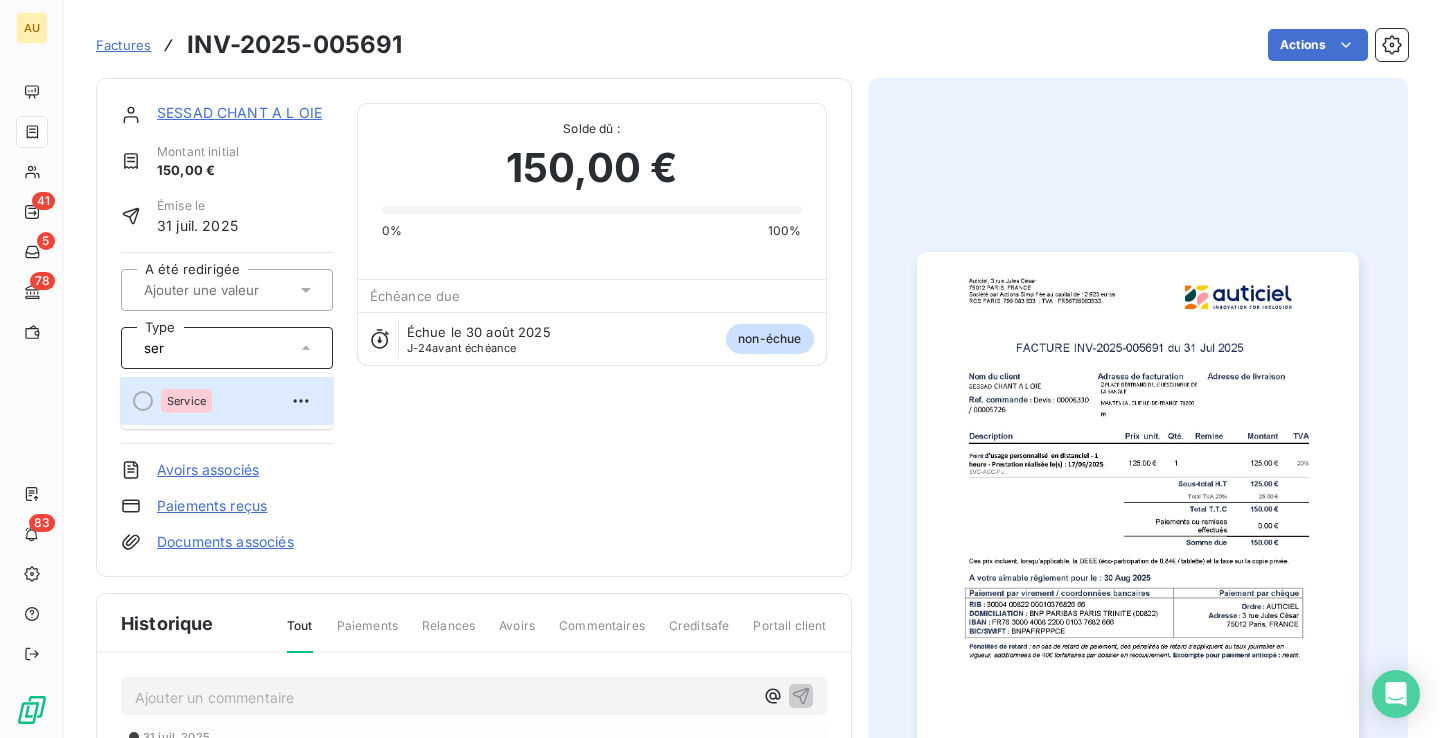 type 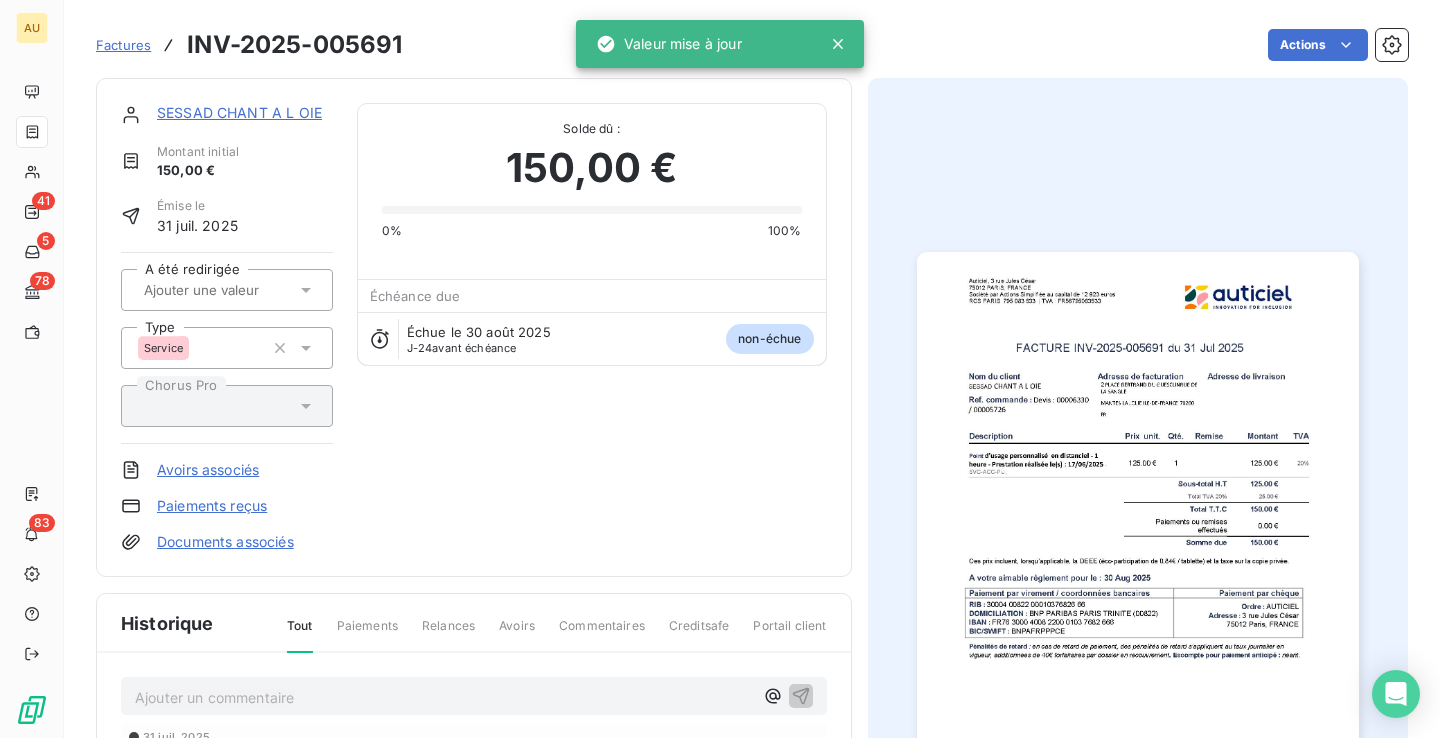 click on "Factures" at bounding box center [123, 45] 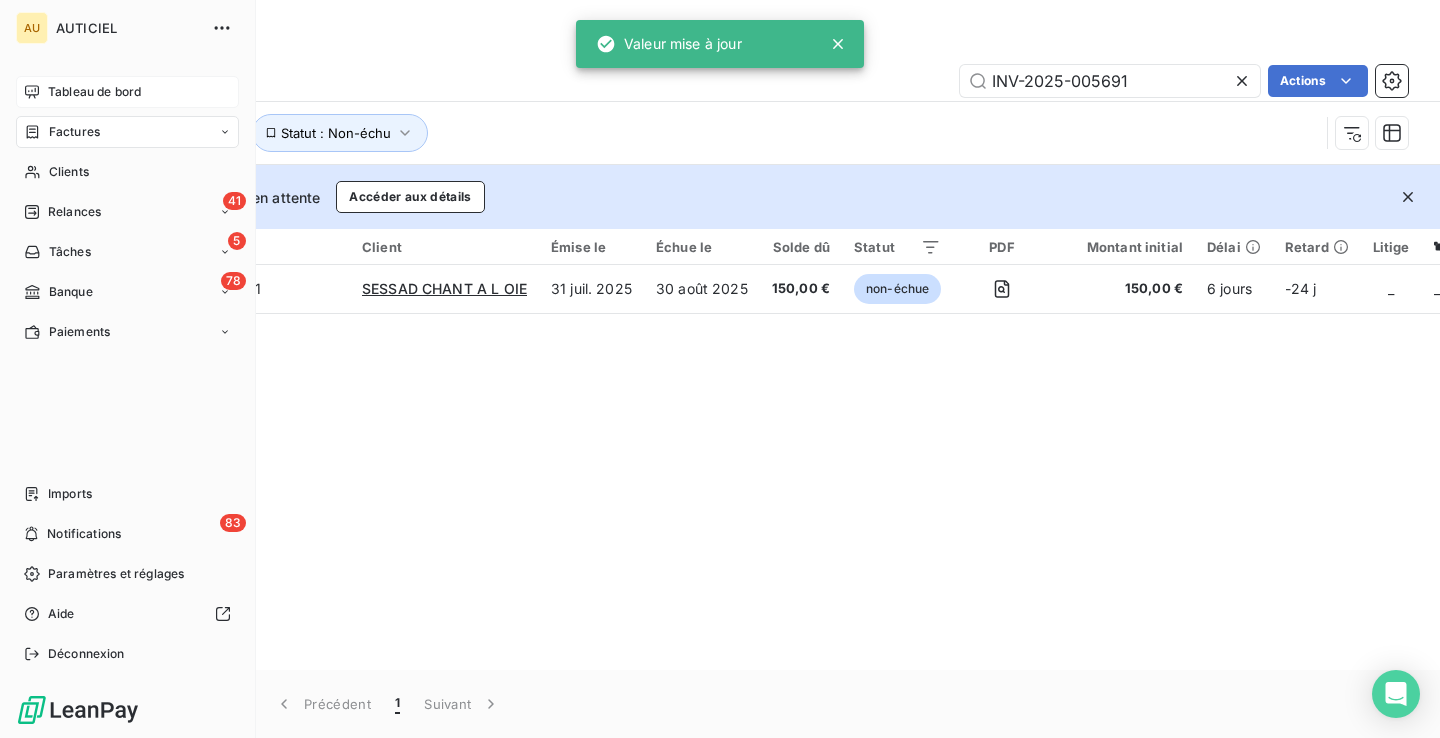 click on "Tableau de bord" at bounding box center [127, 92] 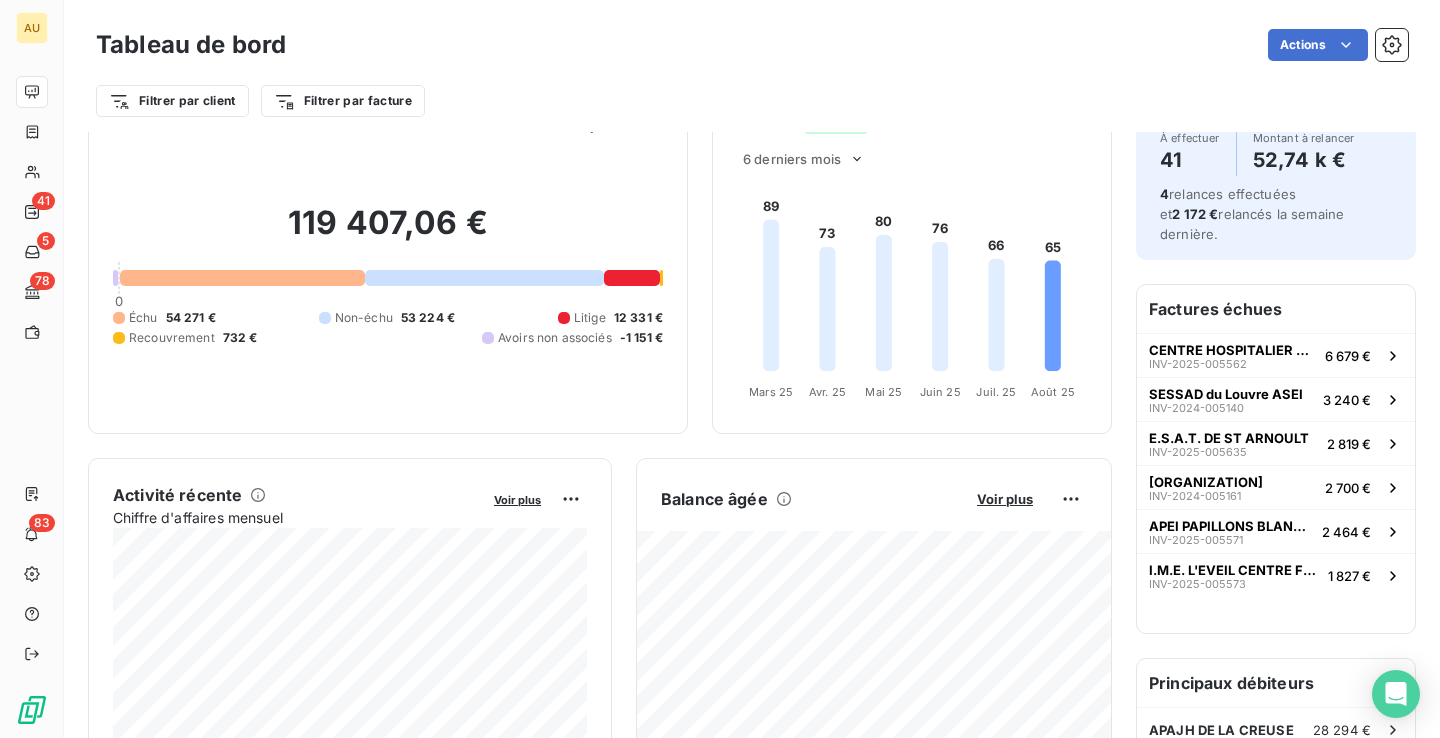 scroll, scrollTop: 0, scrollLeft: 0, axis: both 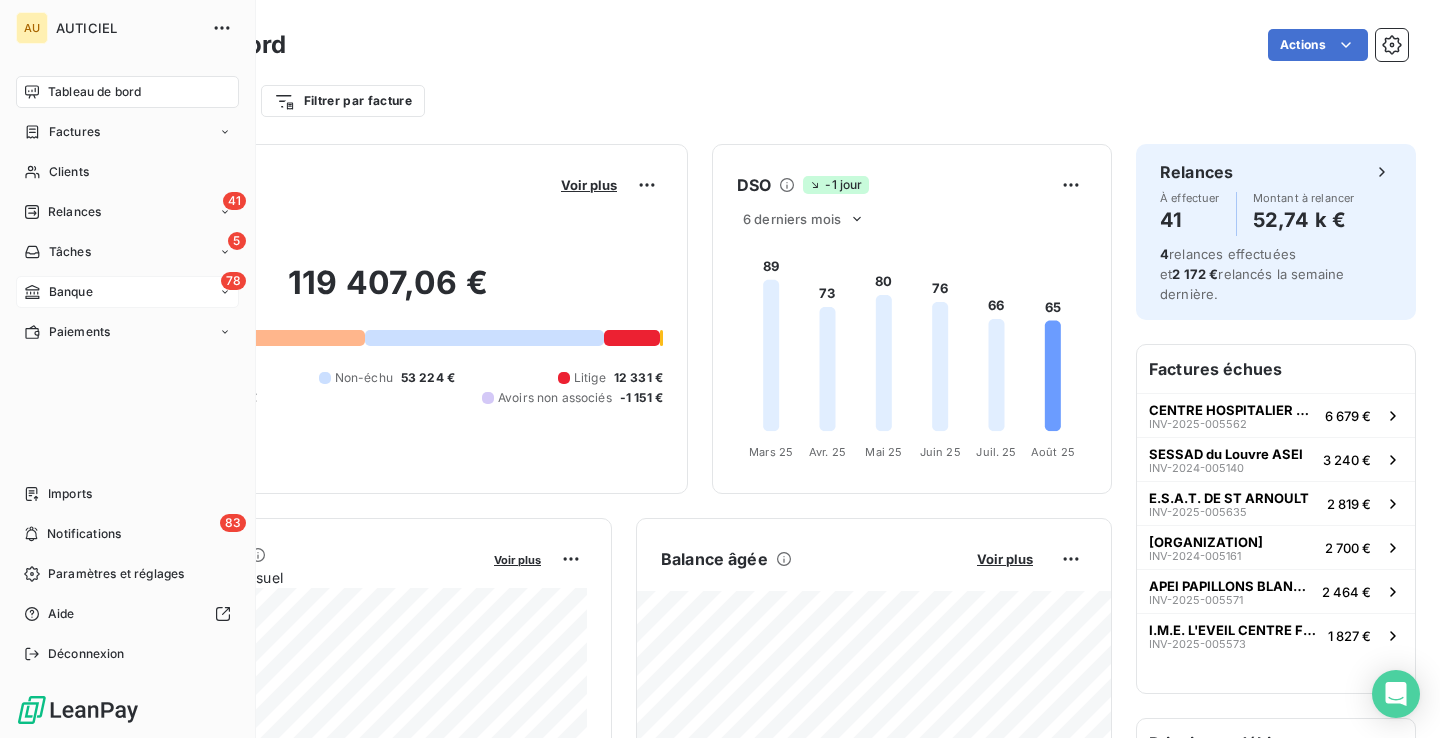 click on "Banque" at bounding box center [71, 292] 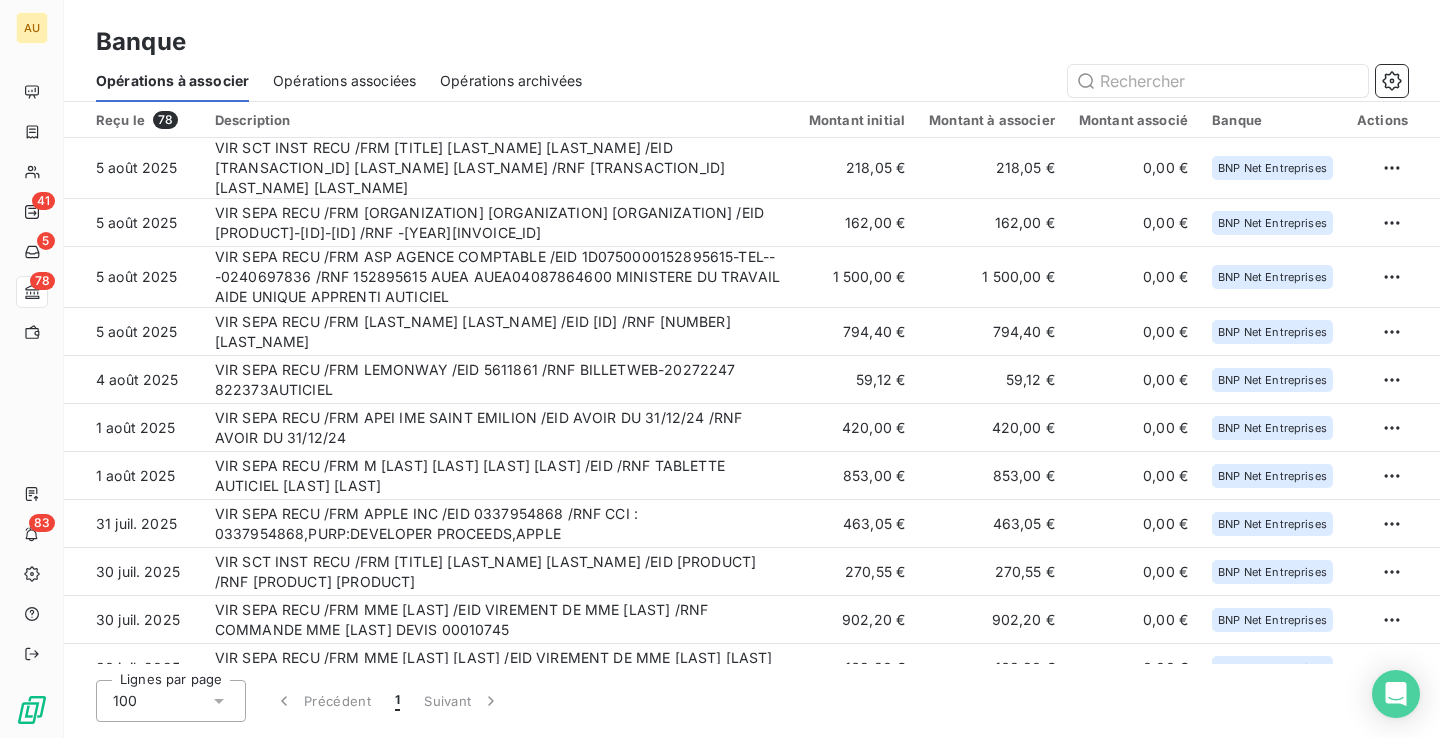 click at bounding box center [1007, 81] 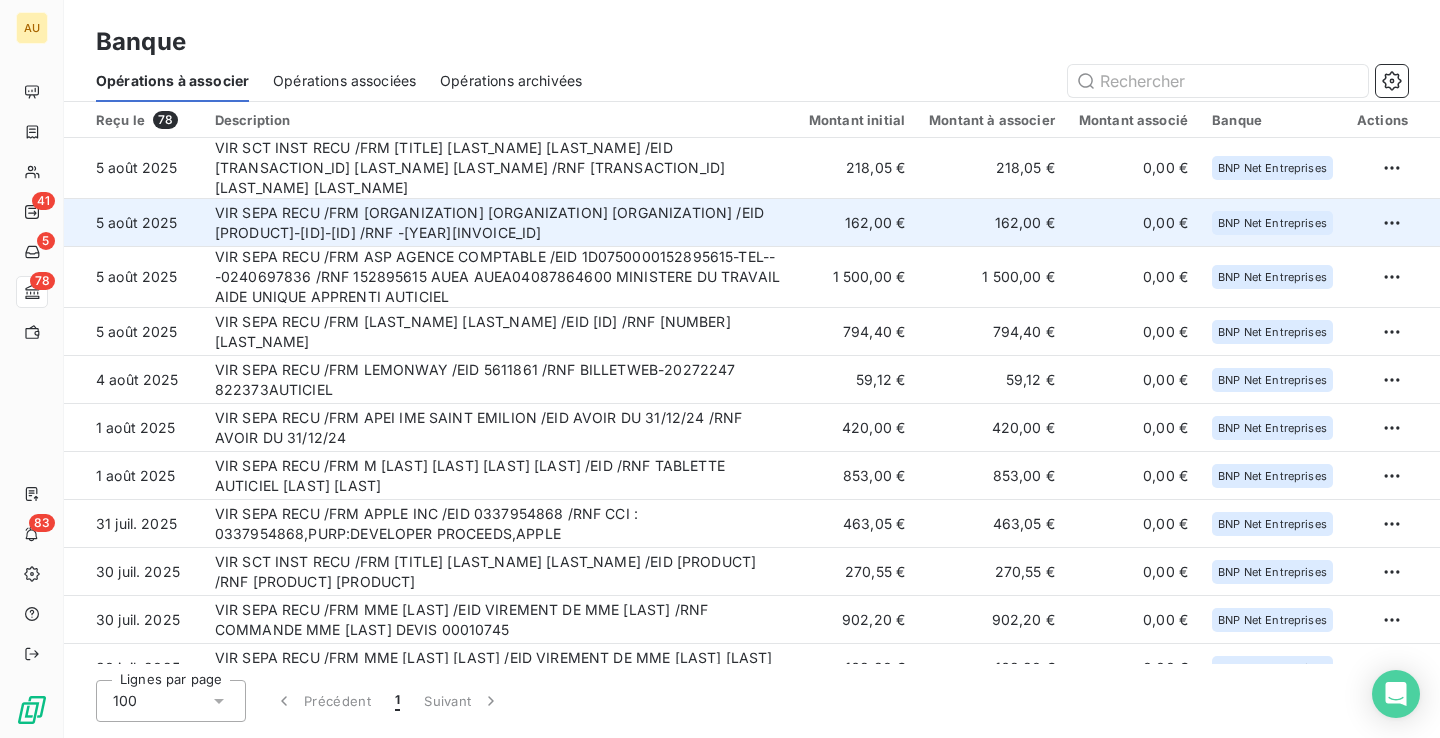 click on "VIR SEPA RECU /FRM [ORGANIZATION] [ORGANIZATION] [ORGANIZATION] /EID [PRODUCT]-[ID]-[ID] /RNF -[YEAR][INVOICE_ID]" at bounding box center [500, 223] 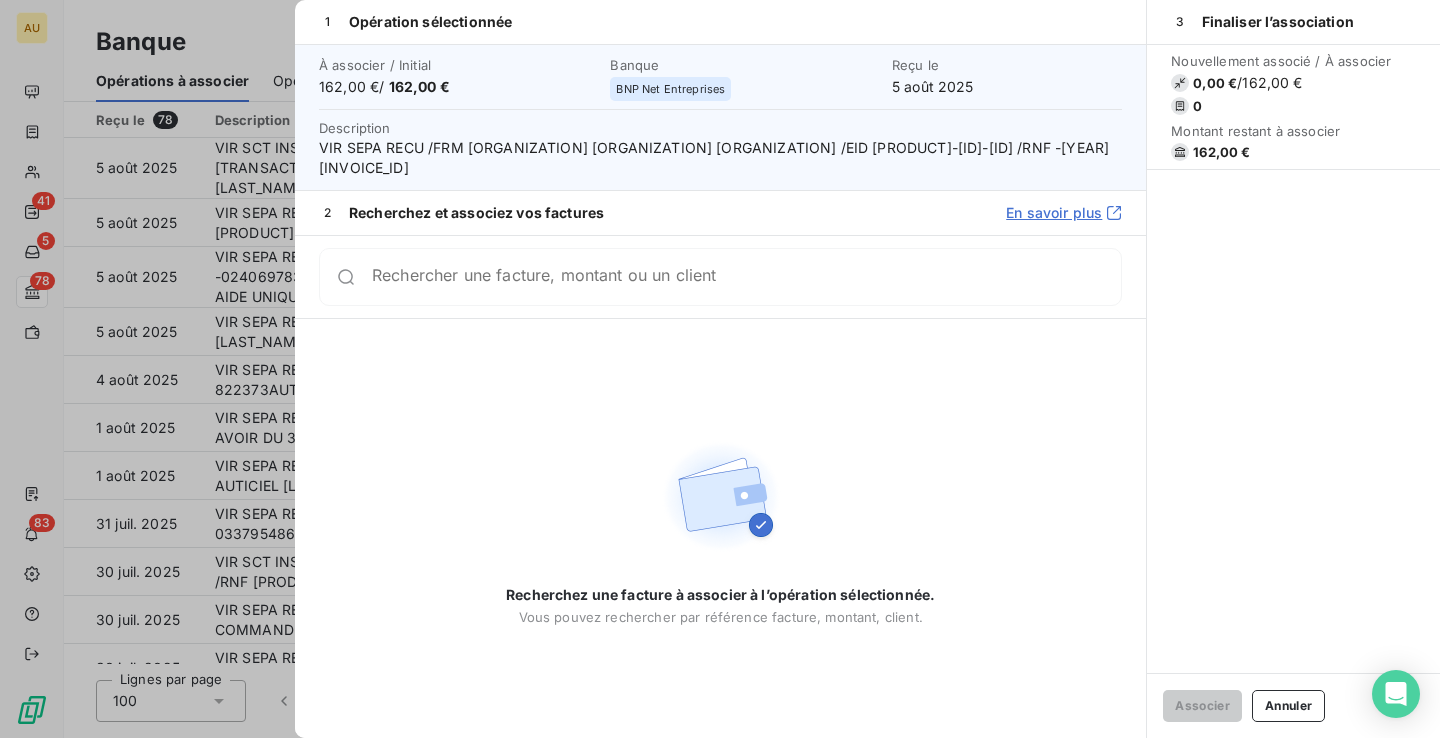 click on "Rechercher une facture, montant ou un client" at bounding box center [746, 277] 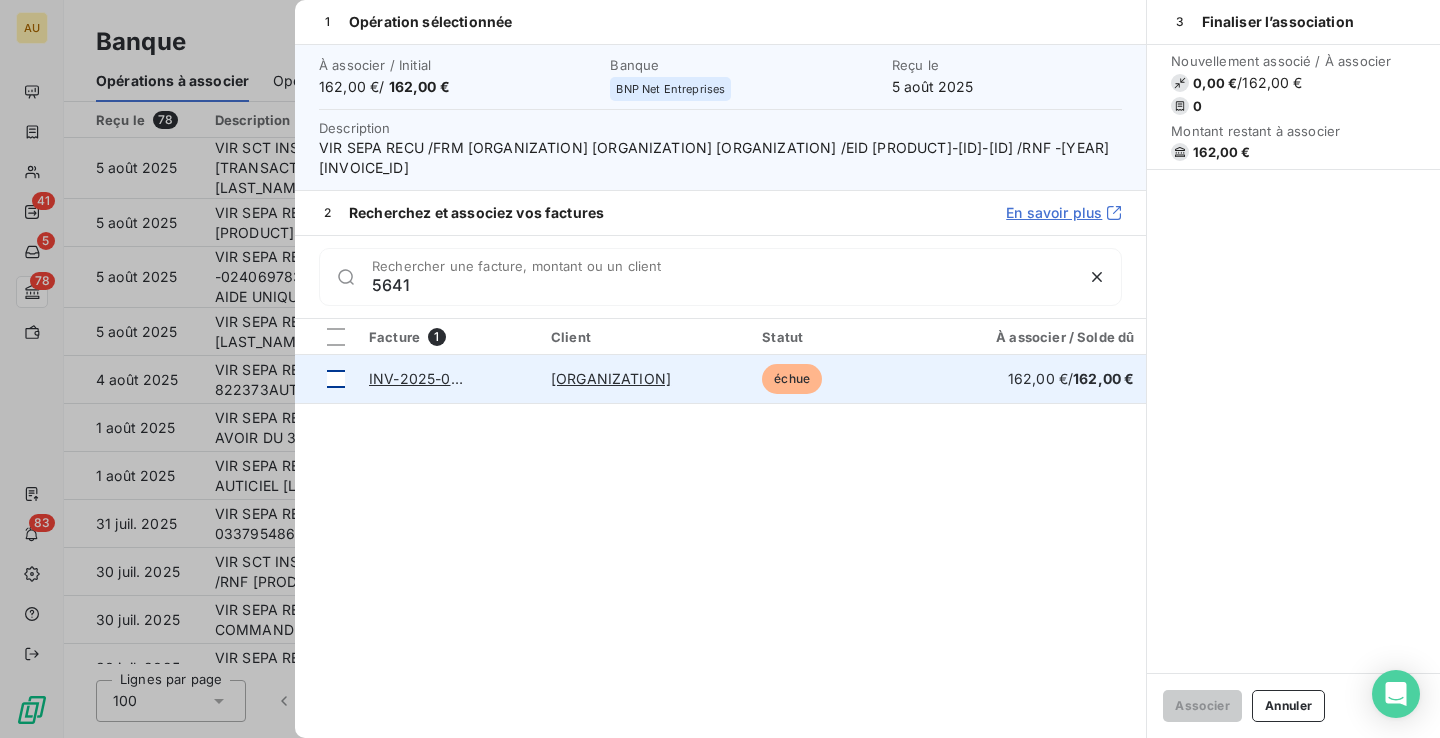 type on "5641" 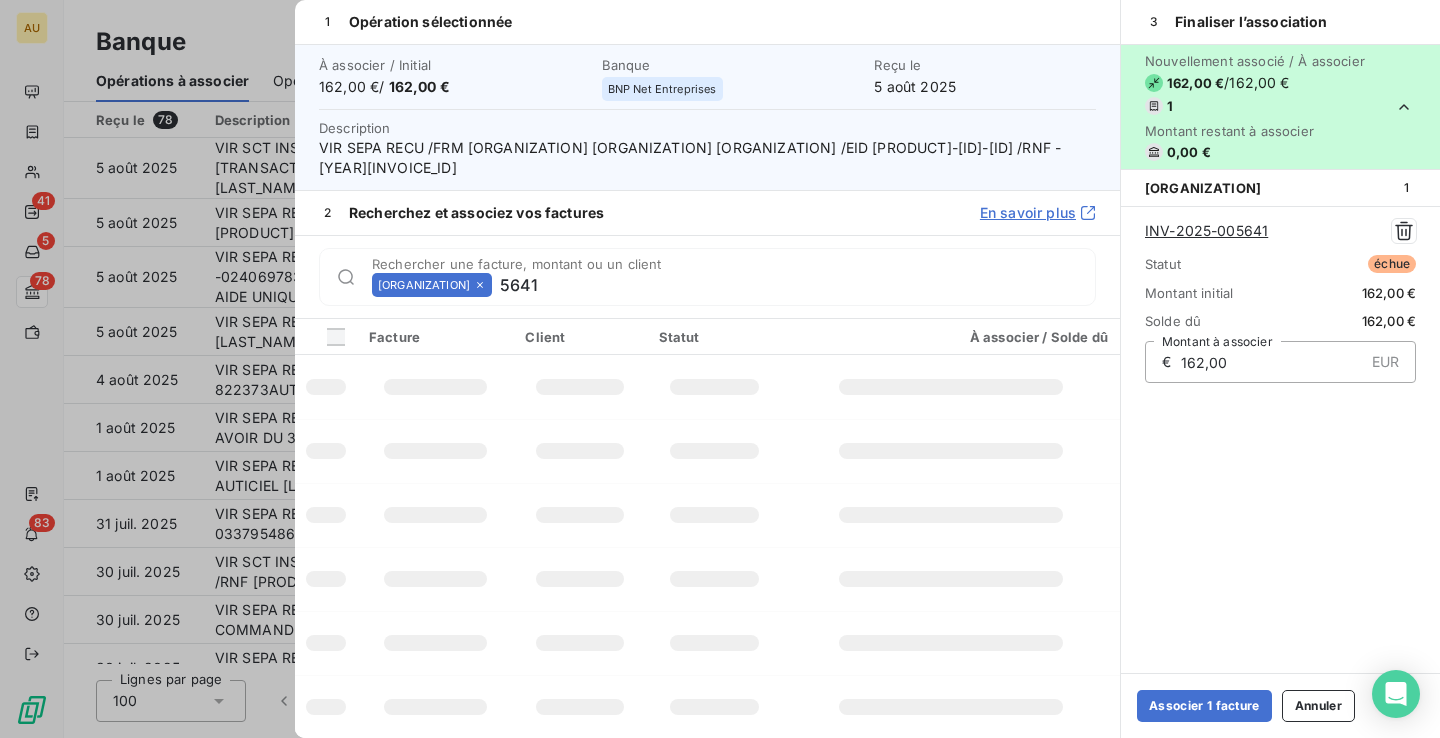 type 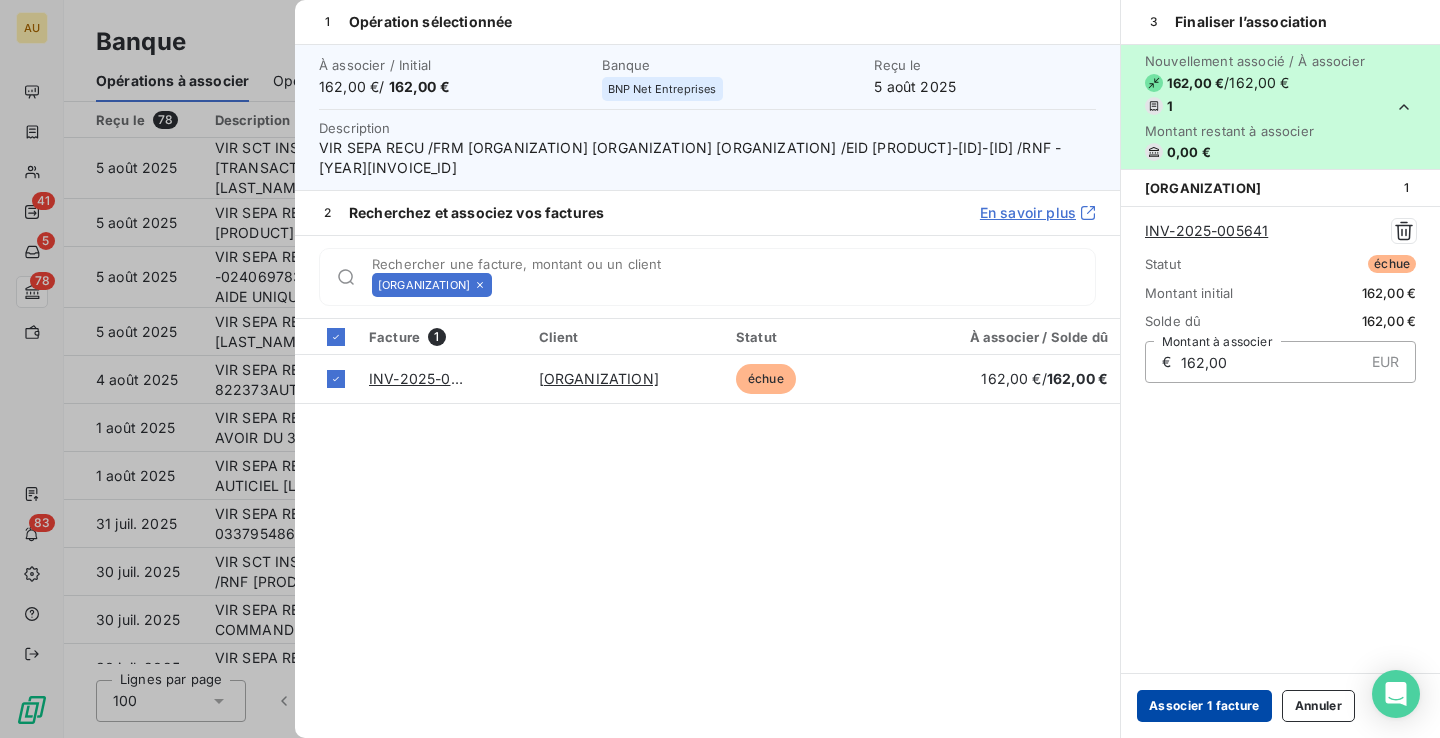 click on "Associer 1 facture" at bounding box center (1204, 706) 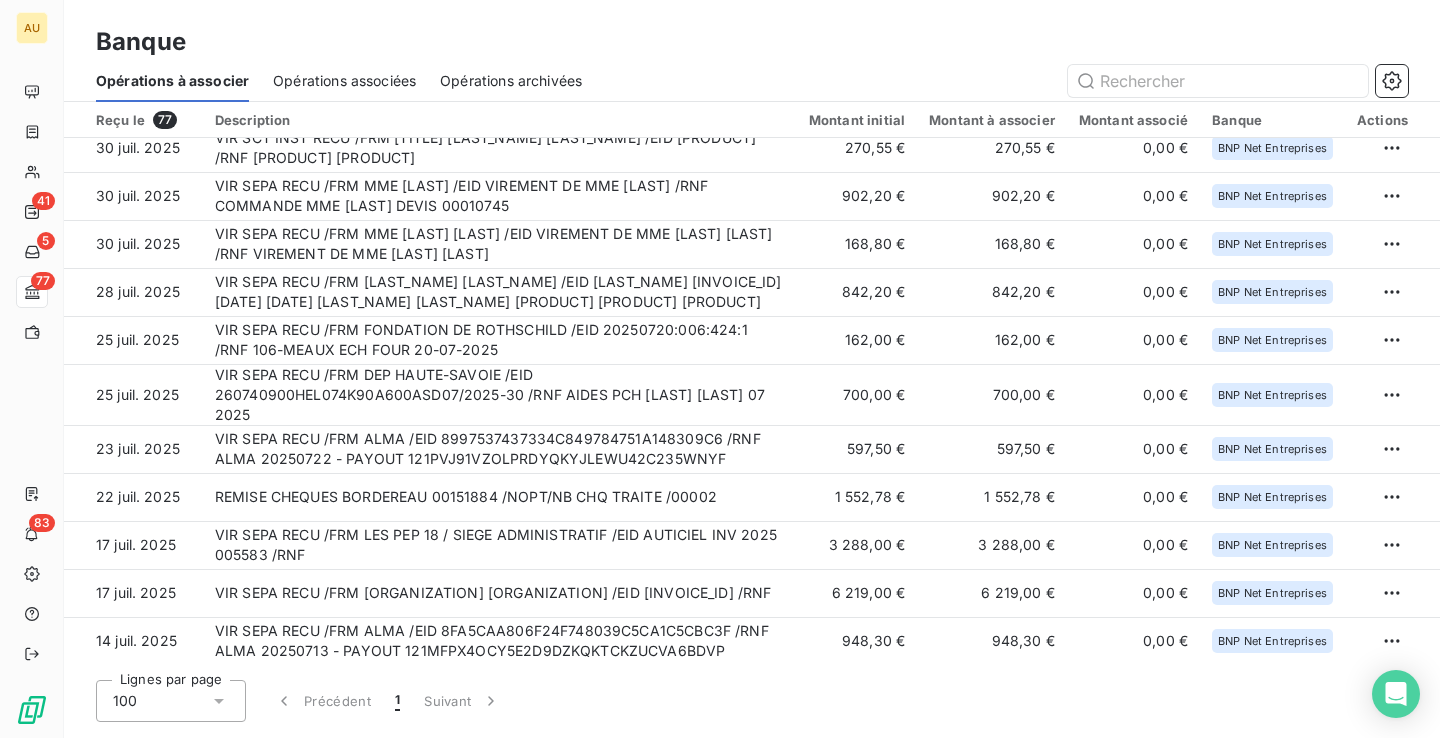 scroll, scrollTop: 0, scrollLeft: 0, axis: both 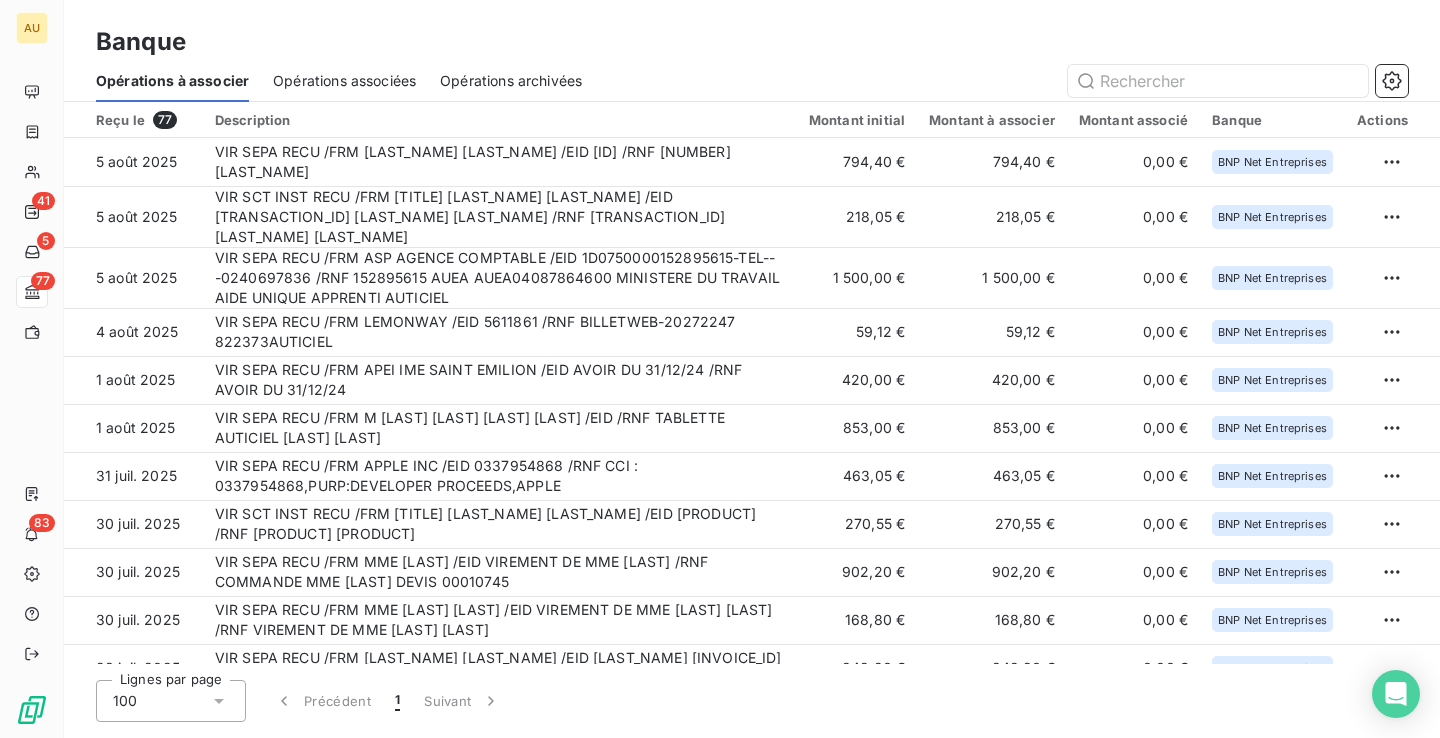 click at bounding box center [1007, 81] 